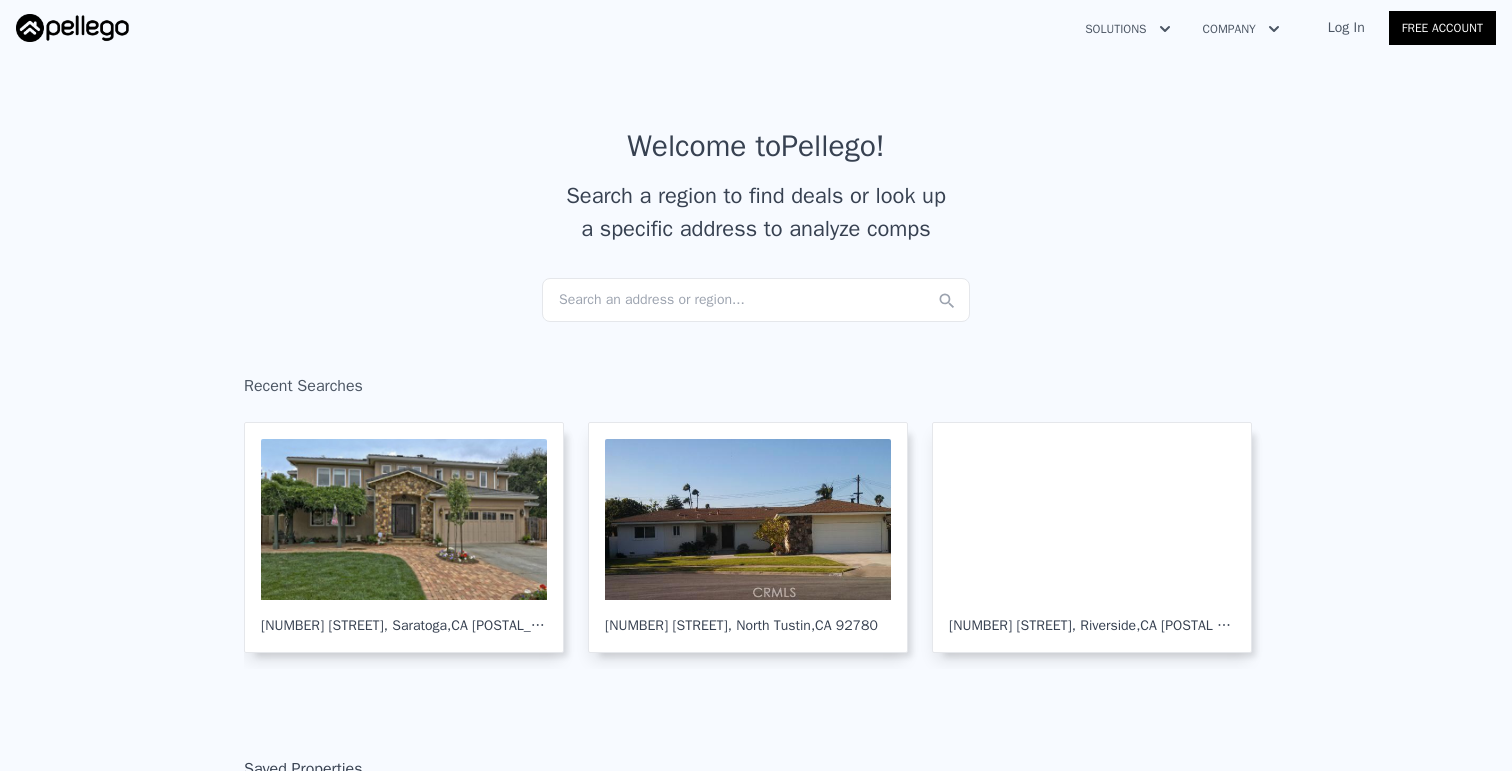 scroll, scrollTop: 0, scrollLeft: 0, axis: both 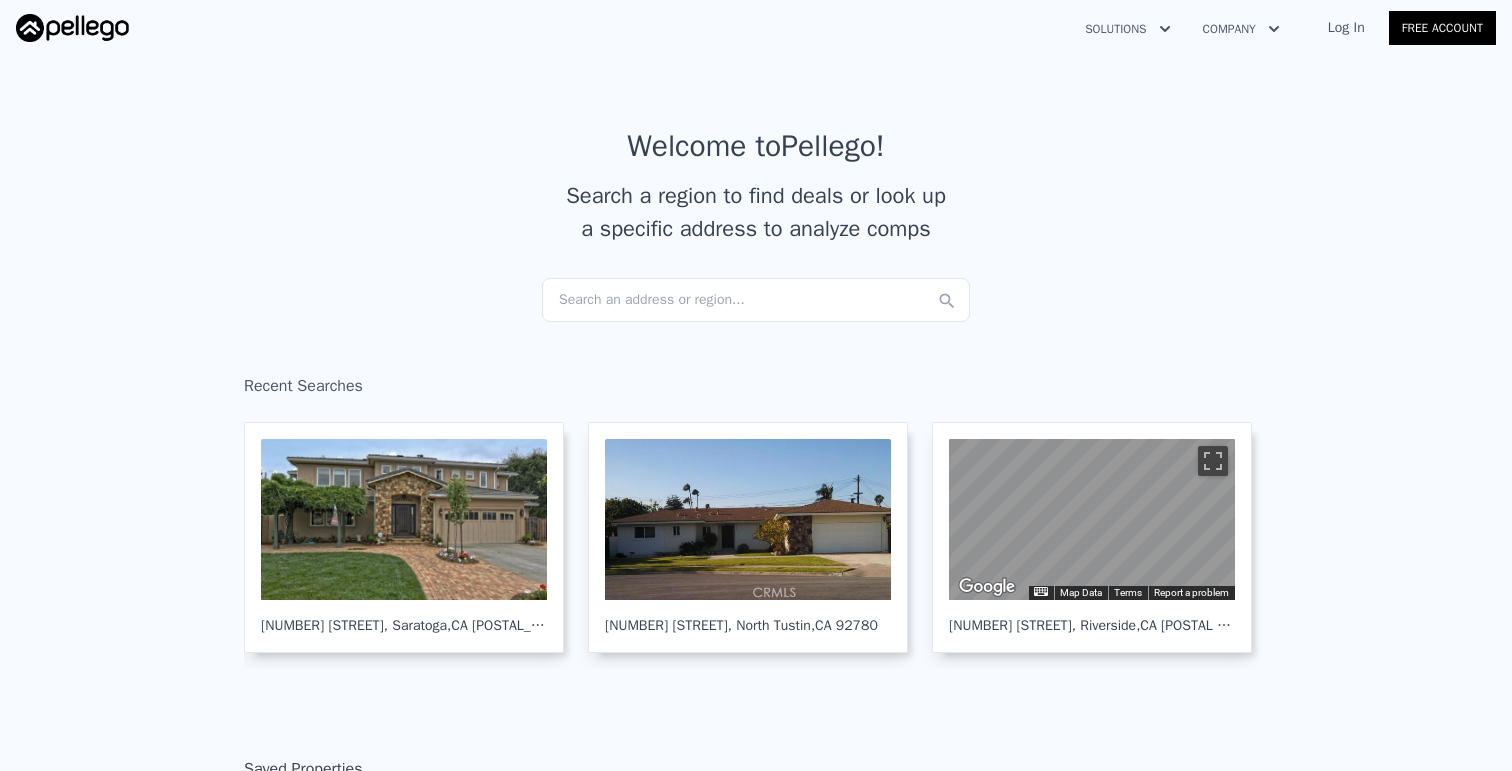 click on "Search an address or region..." at bounding box center (756, 300) 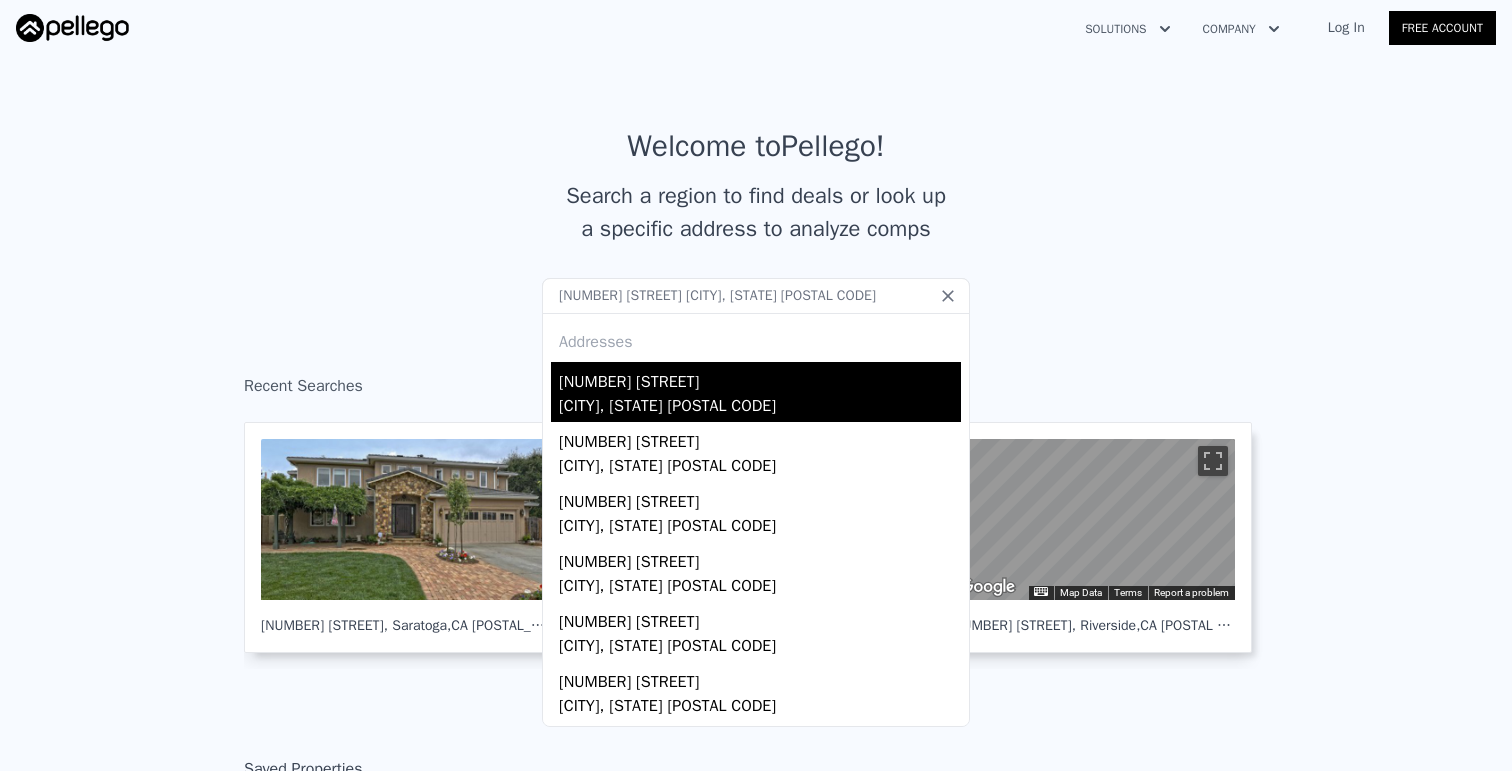 type on "[NUMBER] [STREET] [CITY], [STATE] [POSTAL CODE]" 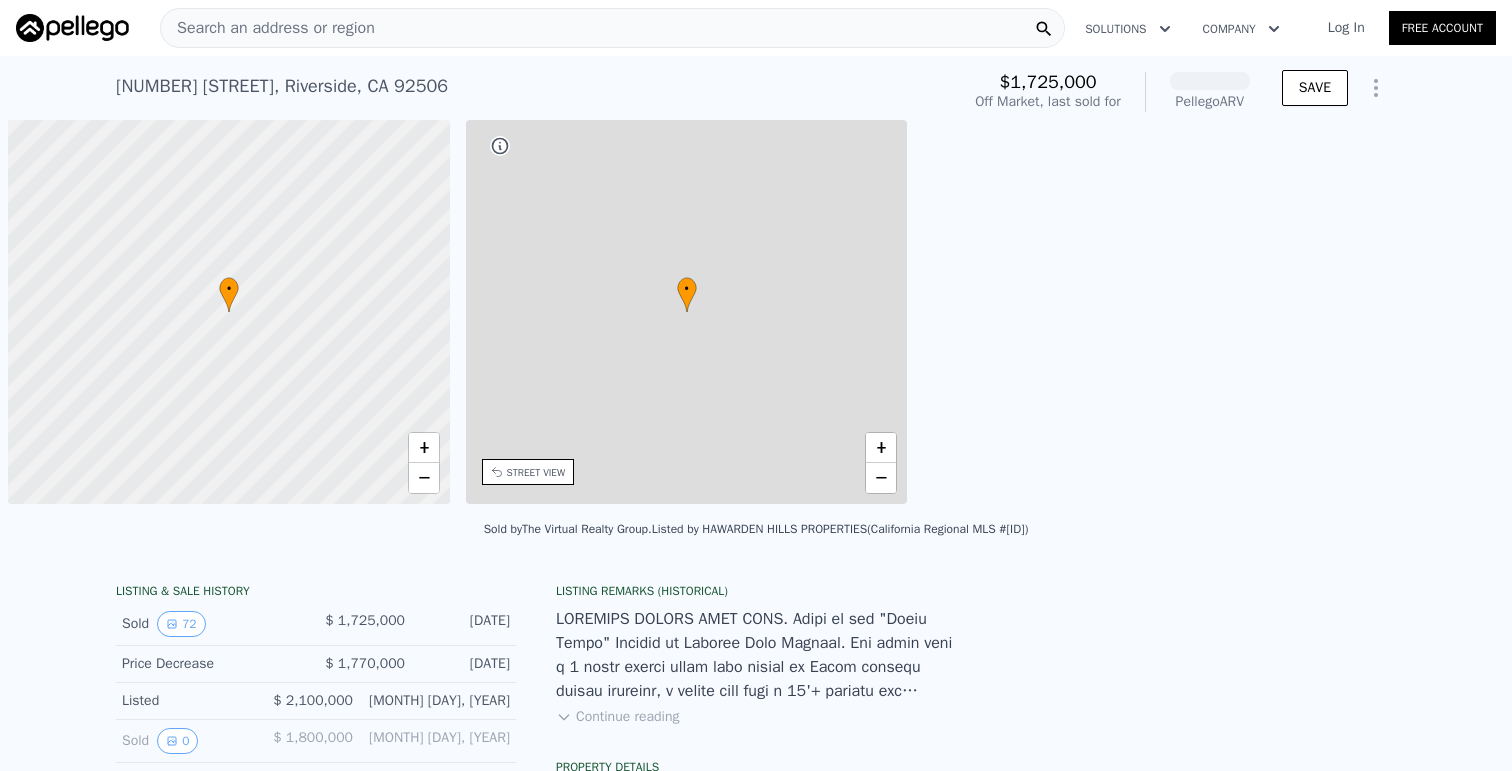 scroll, scrollTop: 0, scrollLeft: 8, axis: horizontal 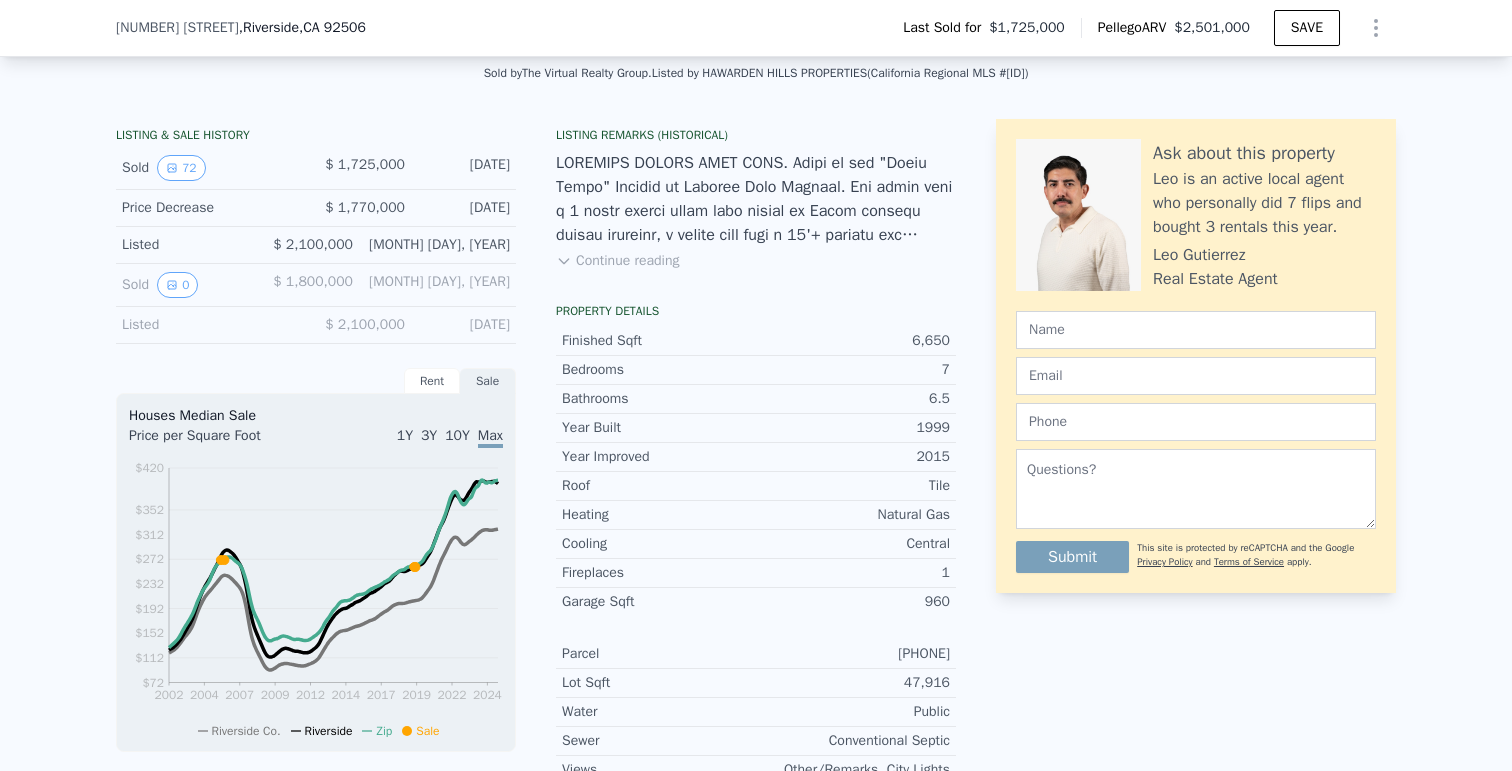 click on "Listed [PRICE] [DATE]" at bounding box center (316, 325) 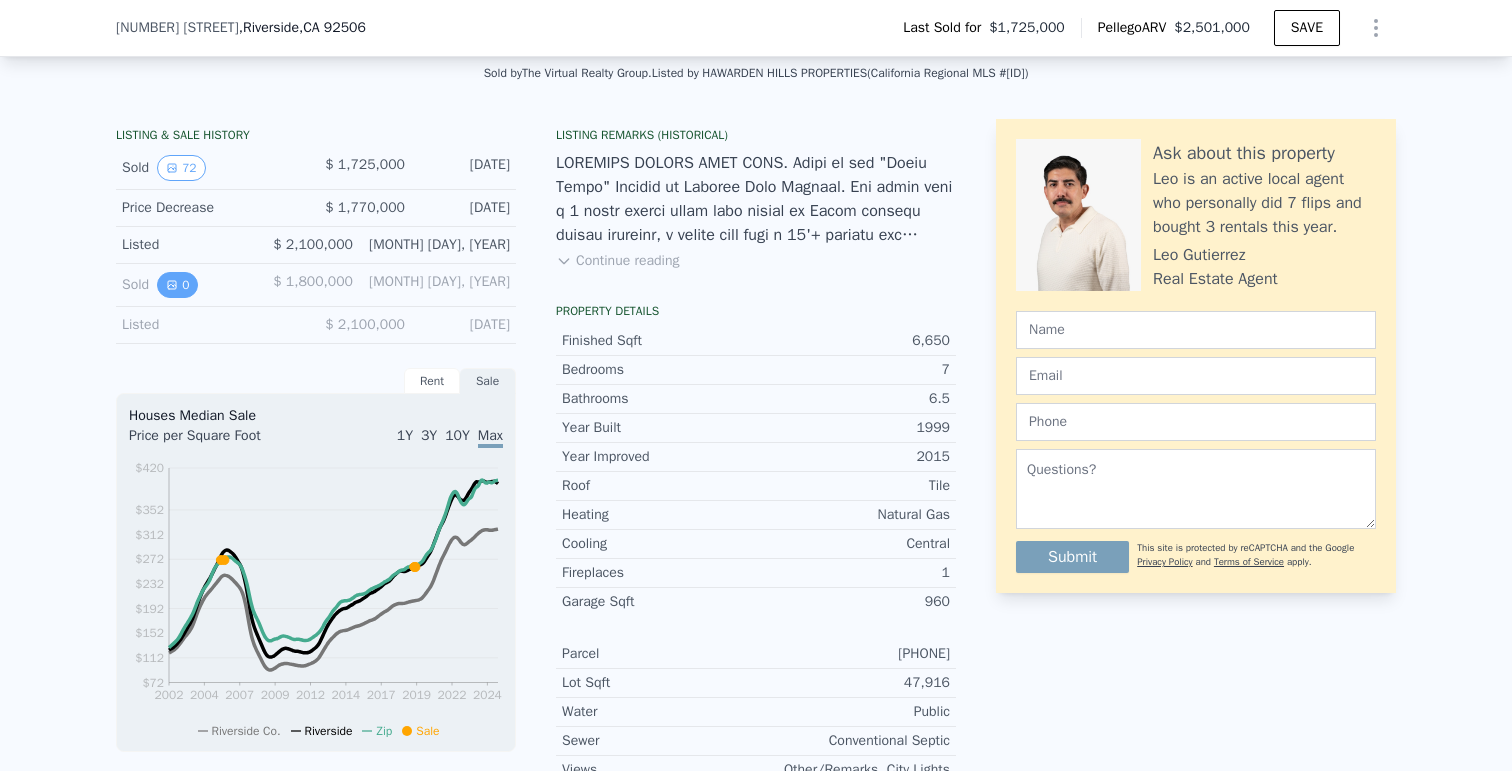 click on "0" at bounding box center [177, 285] 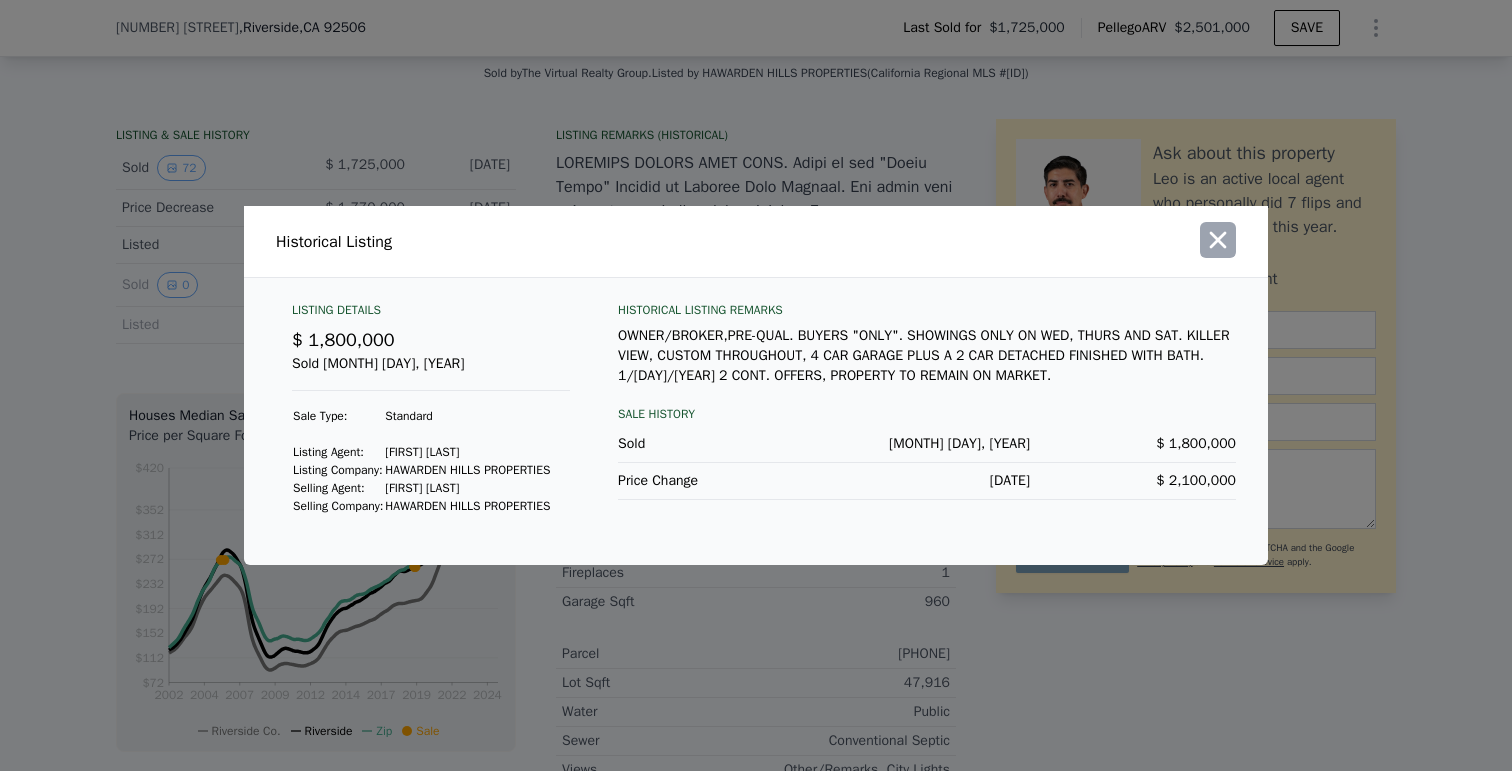 click 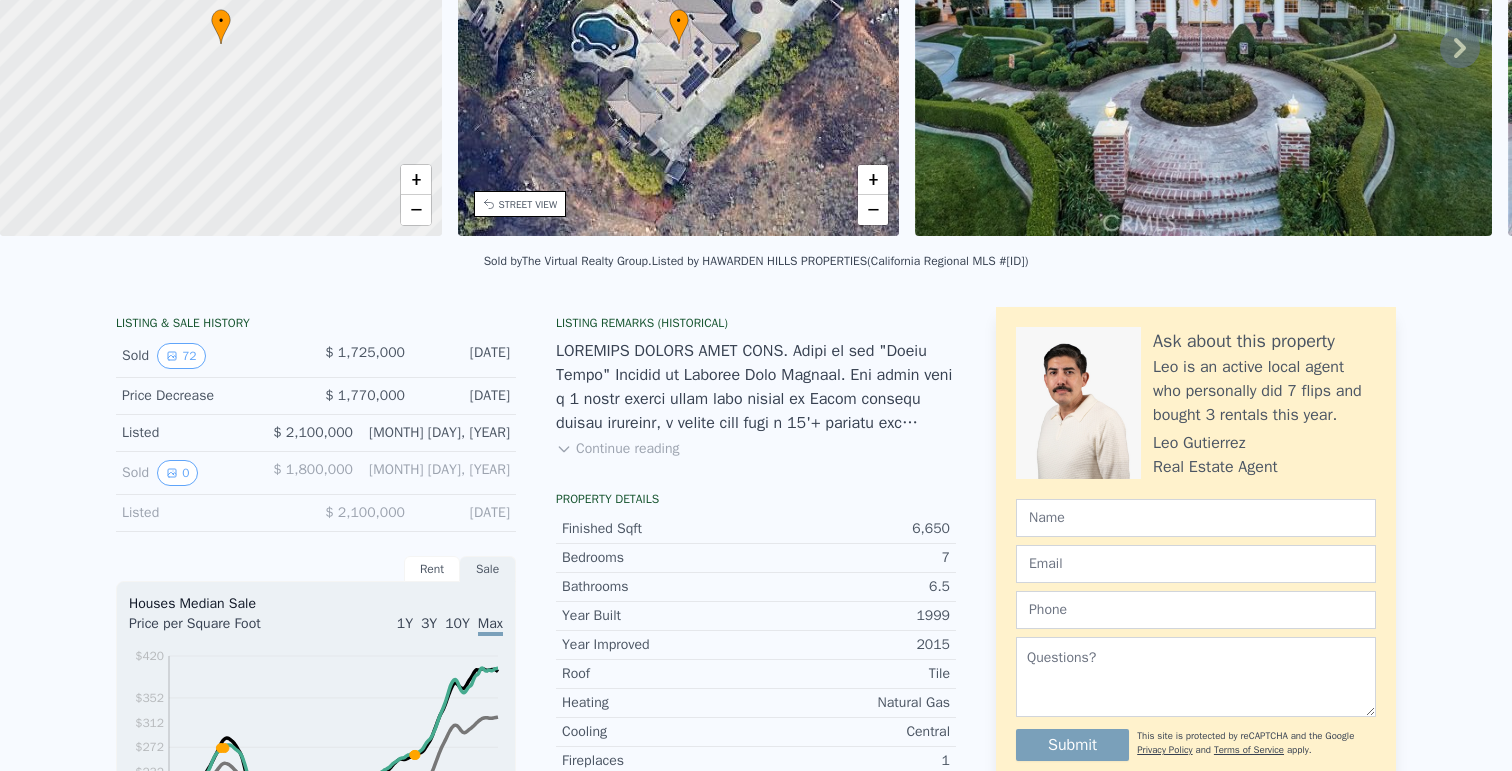 scroll, scrollTop: 0, scrollLeft: 0, axis: both 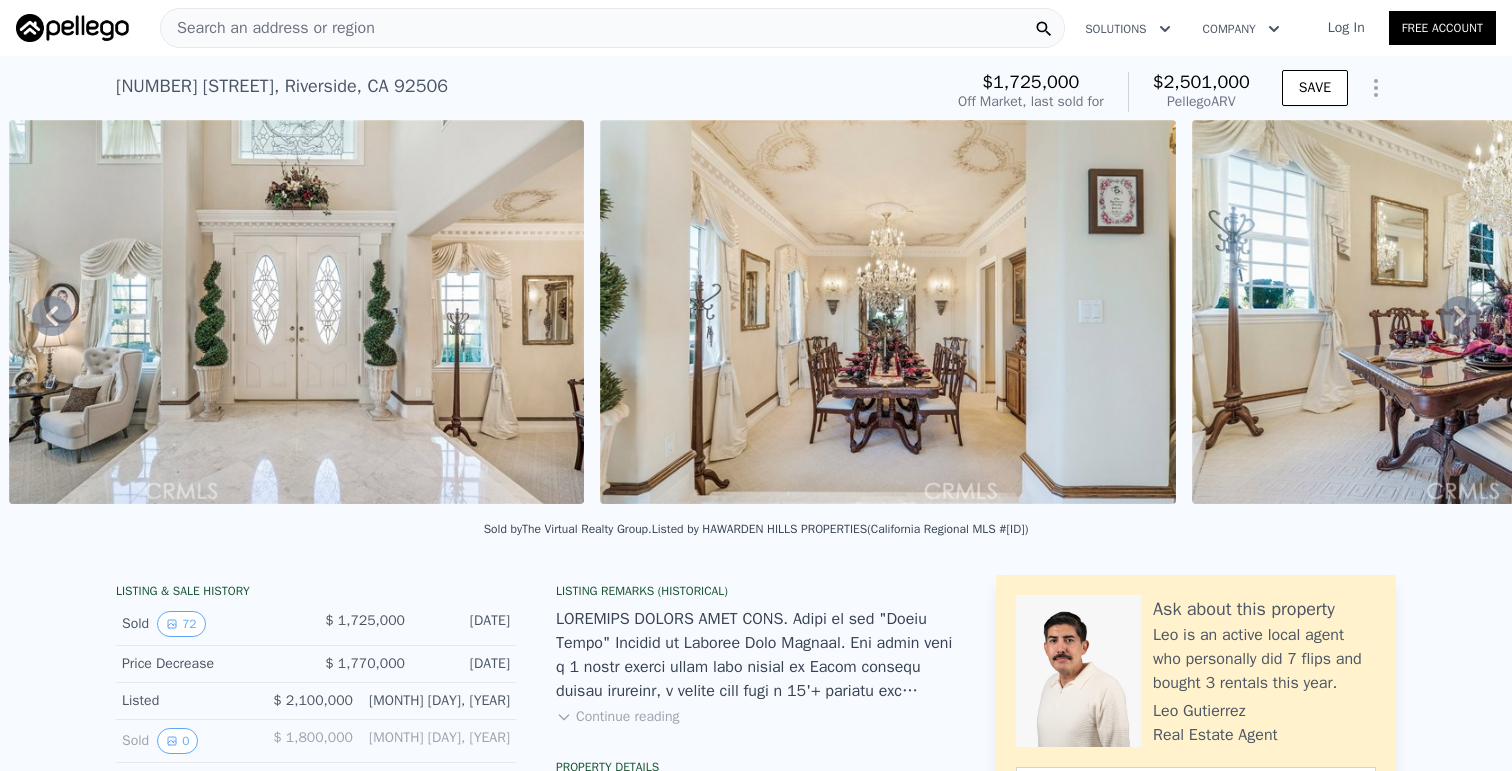 click on "Search an address or region" at bounding box center [612, 28] 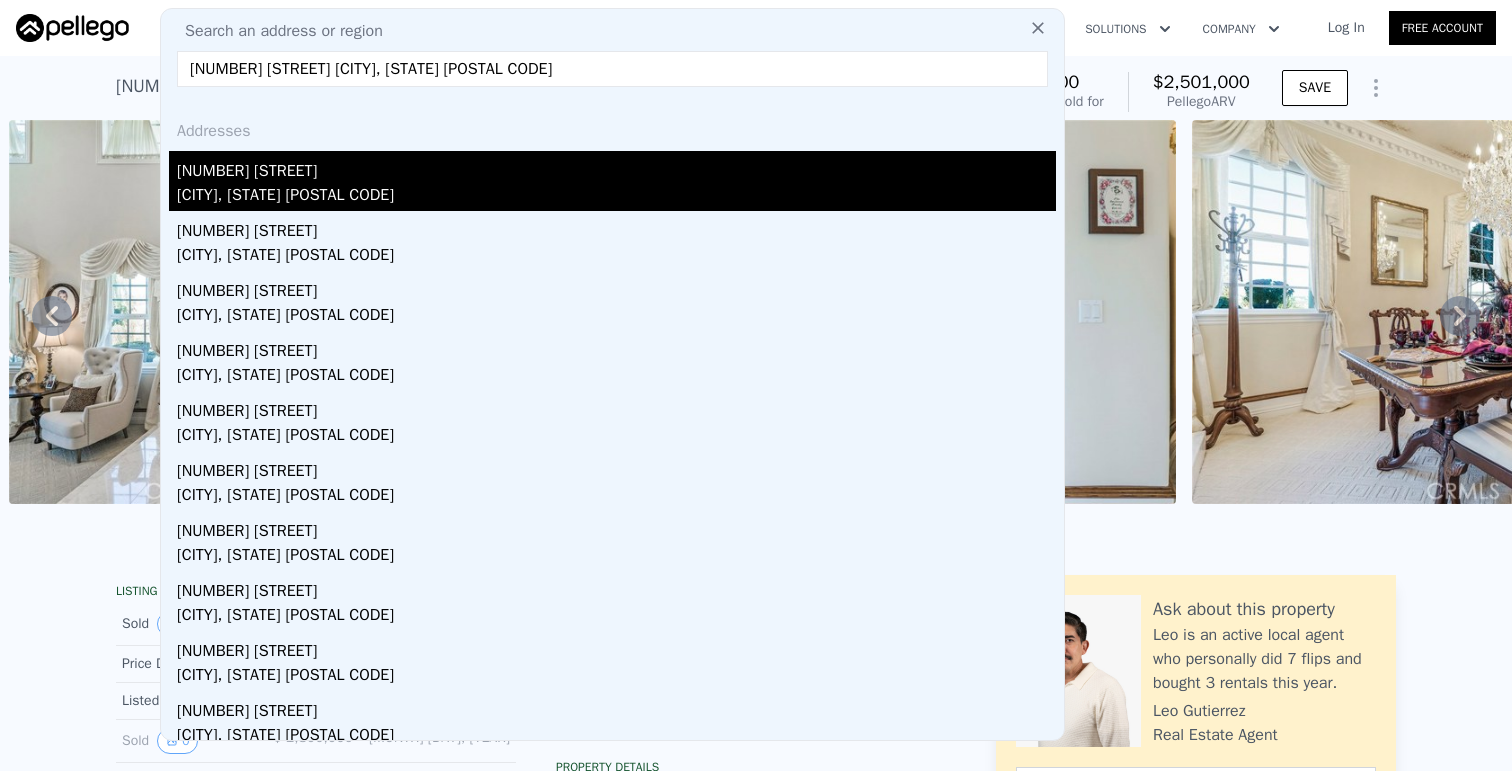 type on "[NUMBER] [STREET] [CITY], [STATE] [POSTAL CODE]" 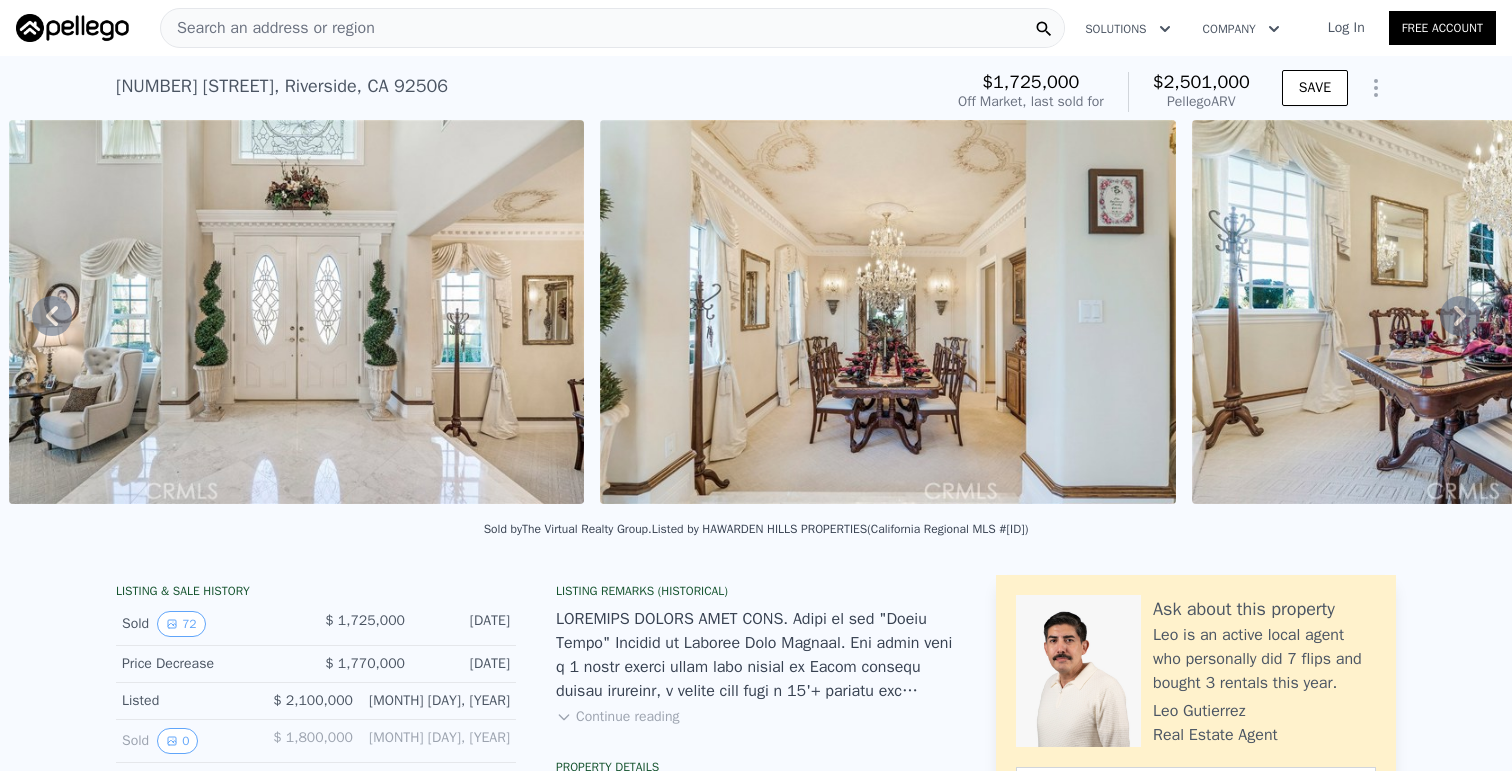 scroll, scrollTop: 0, scrollLeft: 8, axis: horizontal 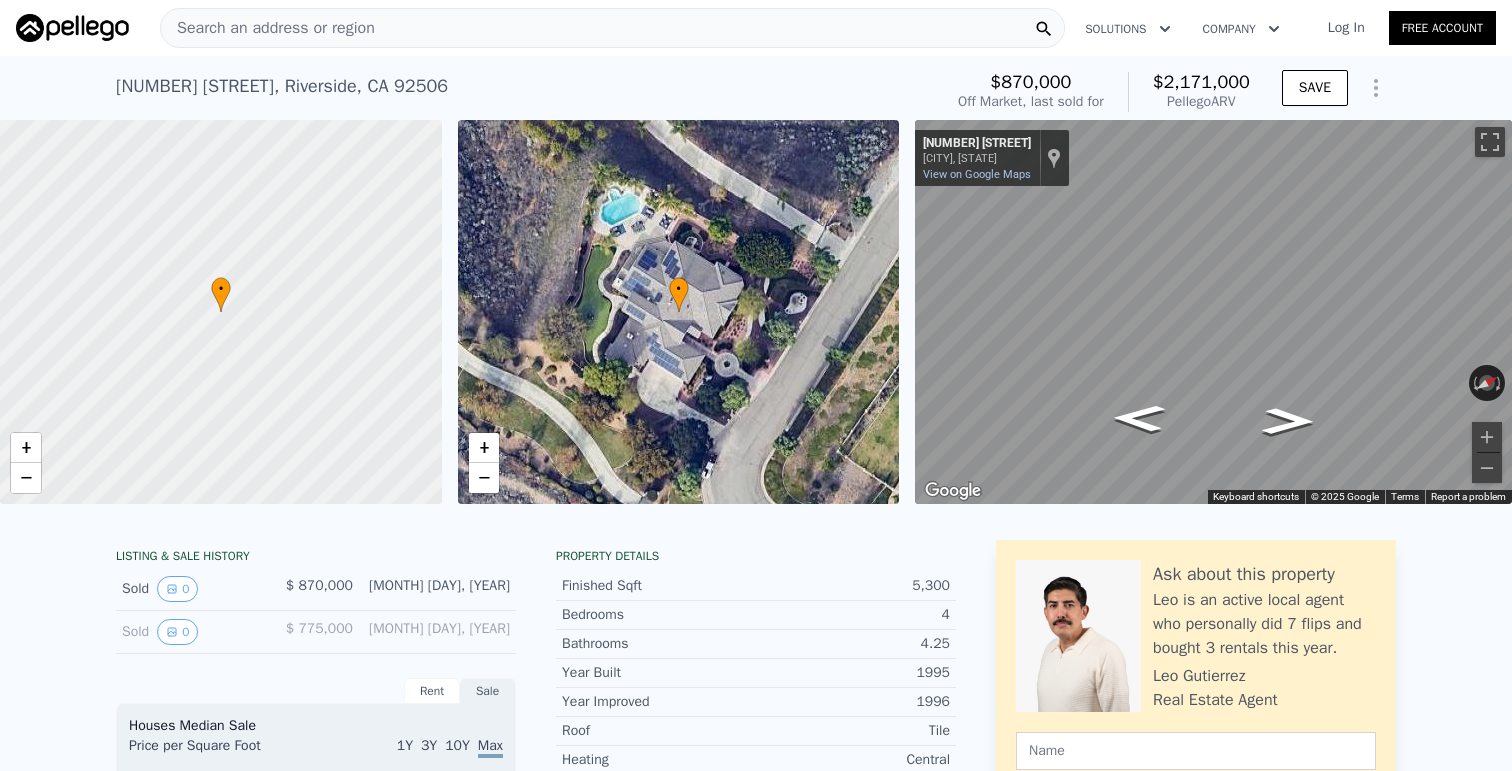 click on "Search an address or region" at bounding box center [268, 28] 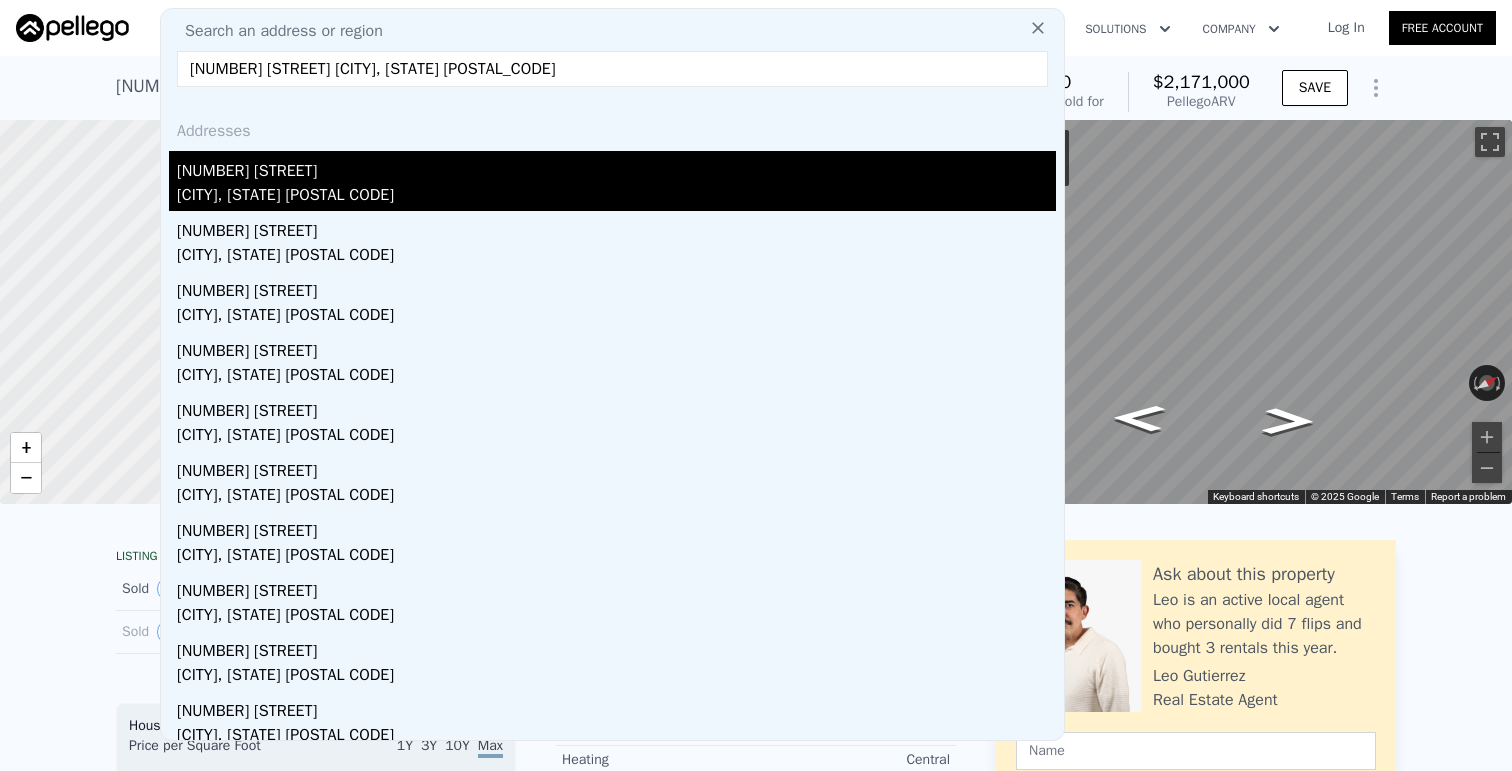 type on "[NUMBER] [STREET] [CITY], [STATE] [POSTAL_CODE]" 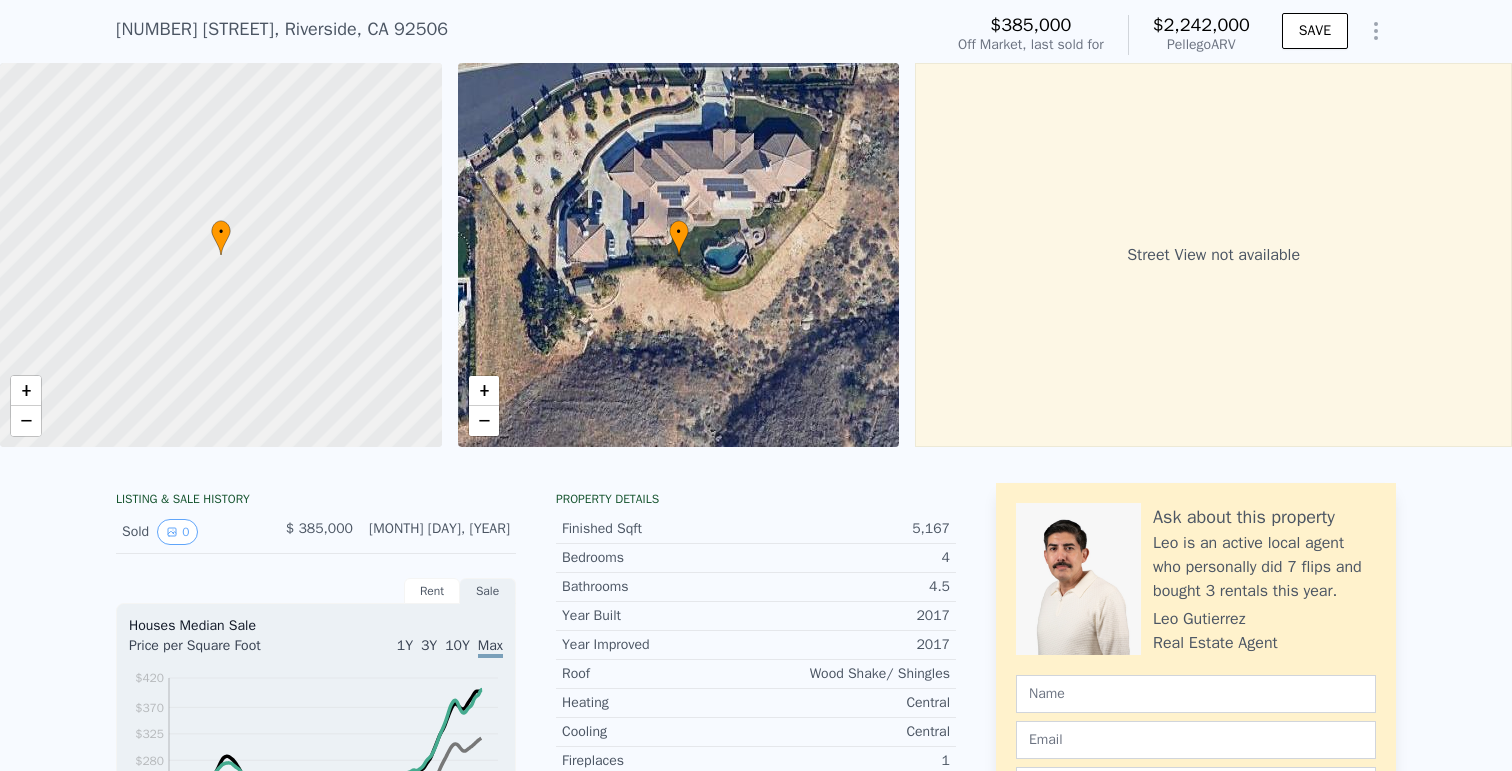 scroll, scrollTop: 0, scrollLeft: 0, axis: both 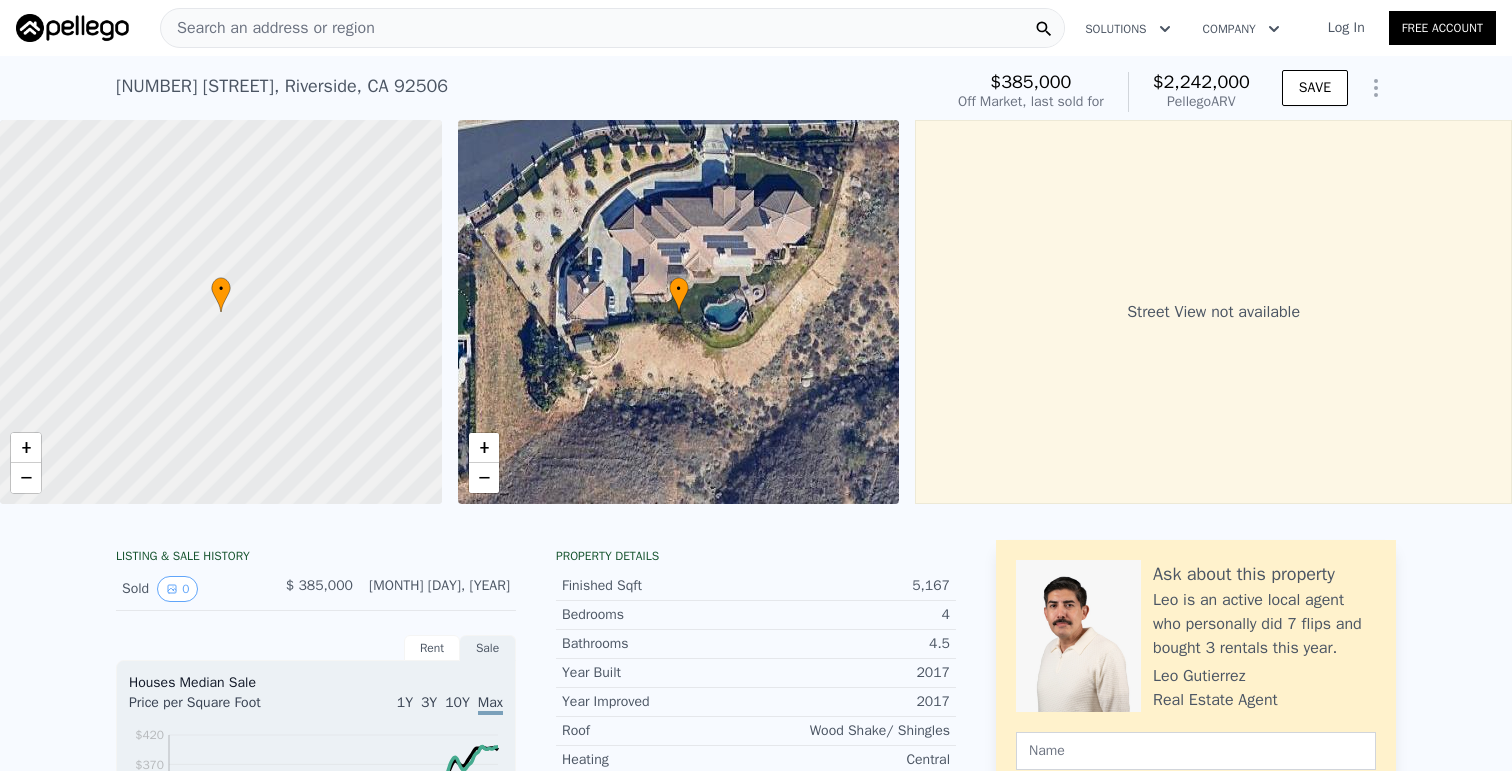 click on "Search an address or region" at bounding box center [268, 28] 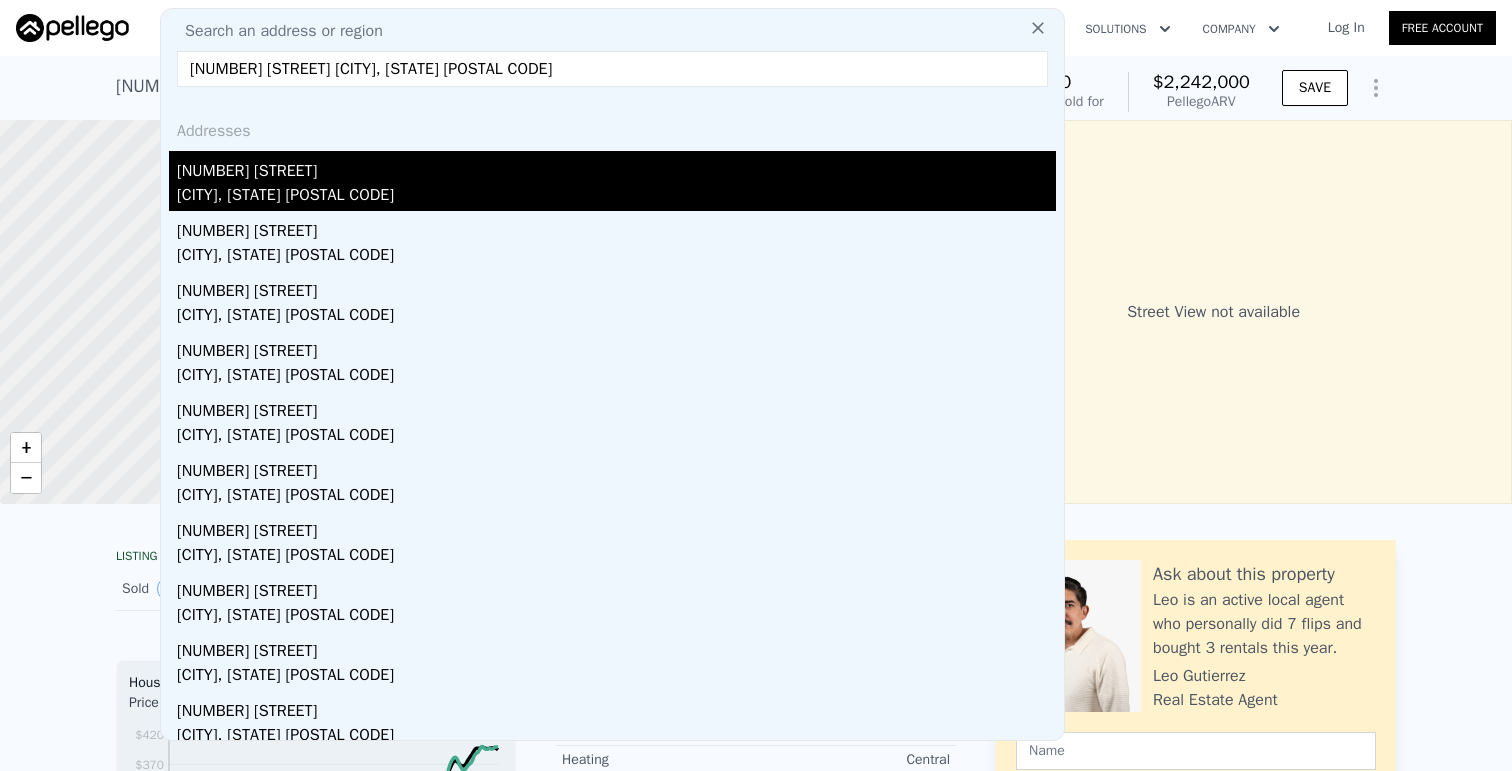 type on "[NUMBER] [STREET] [CITY], [STATE] [POSTAL CODE]" 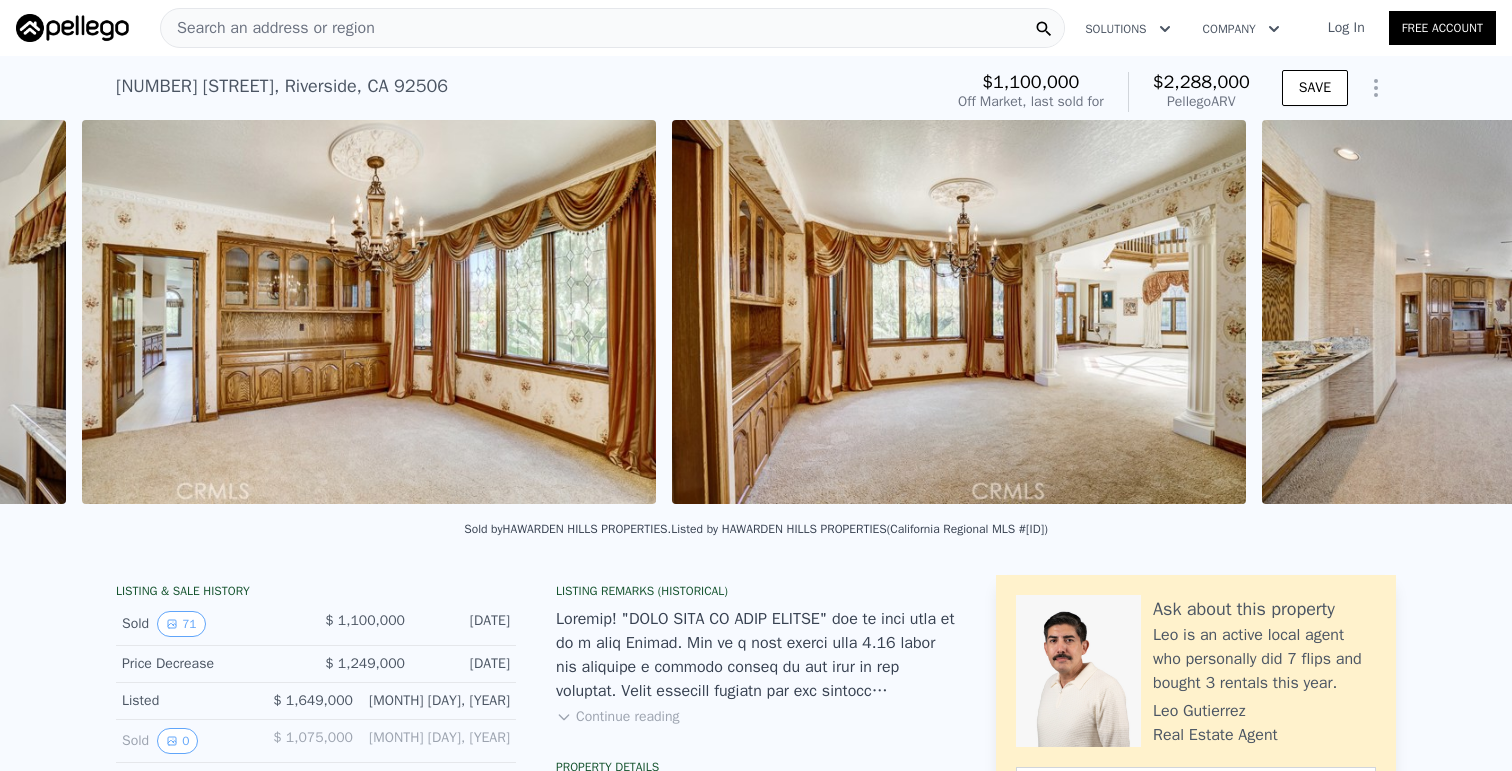 scroll, scrollTop: 0, scrollLeft: 13471, axis: horizontal 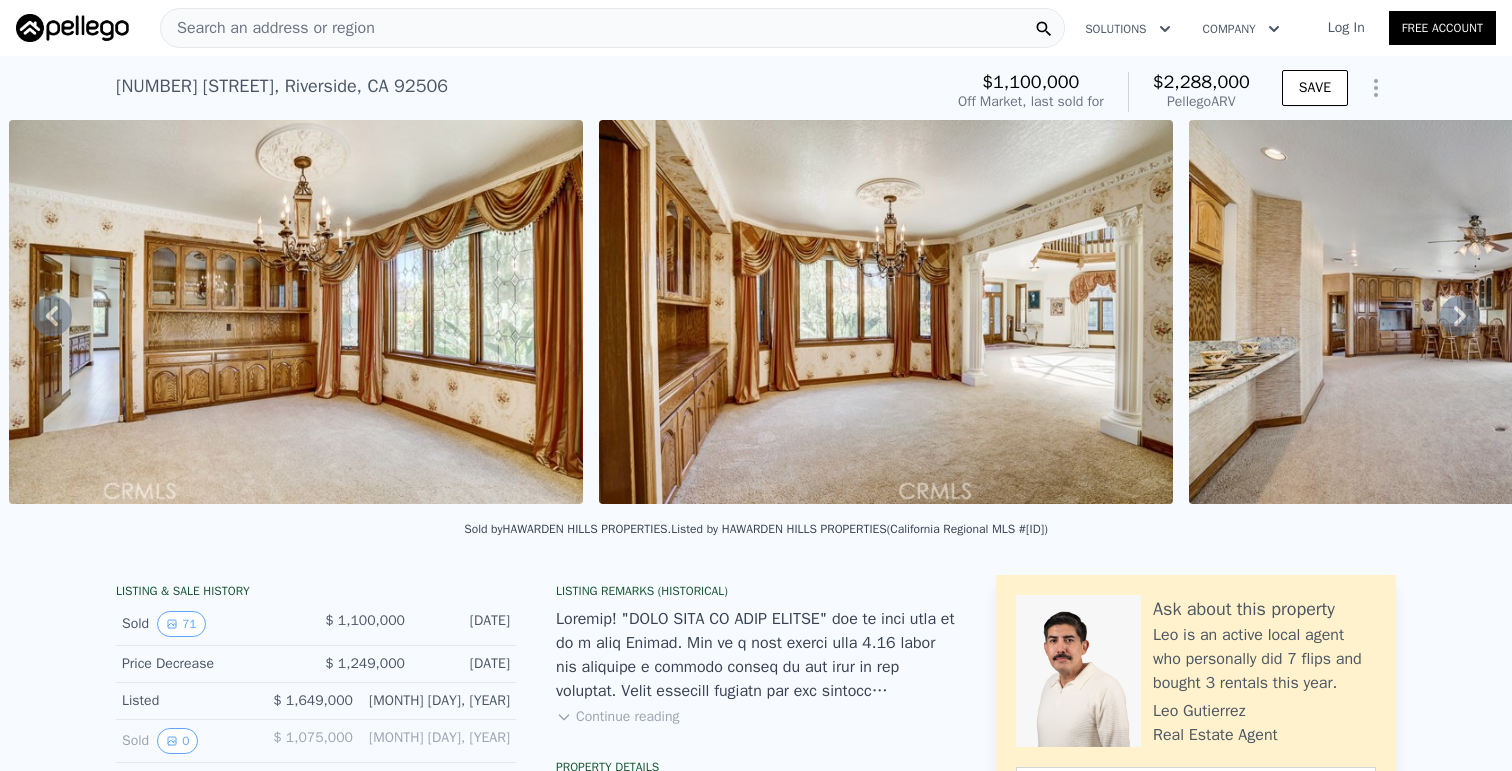 click on "Search an address or region" at bounding box center [268, 28] 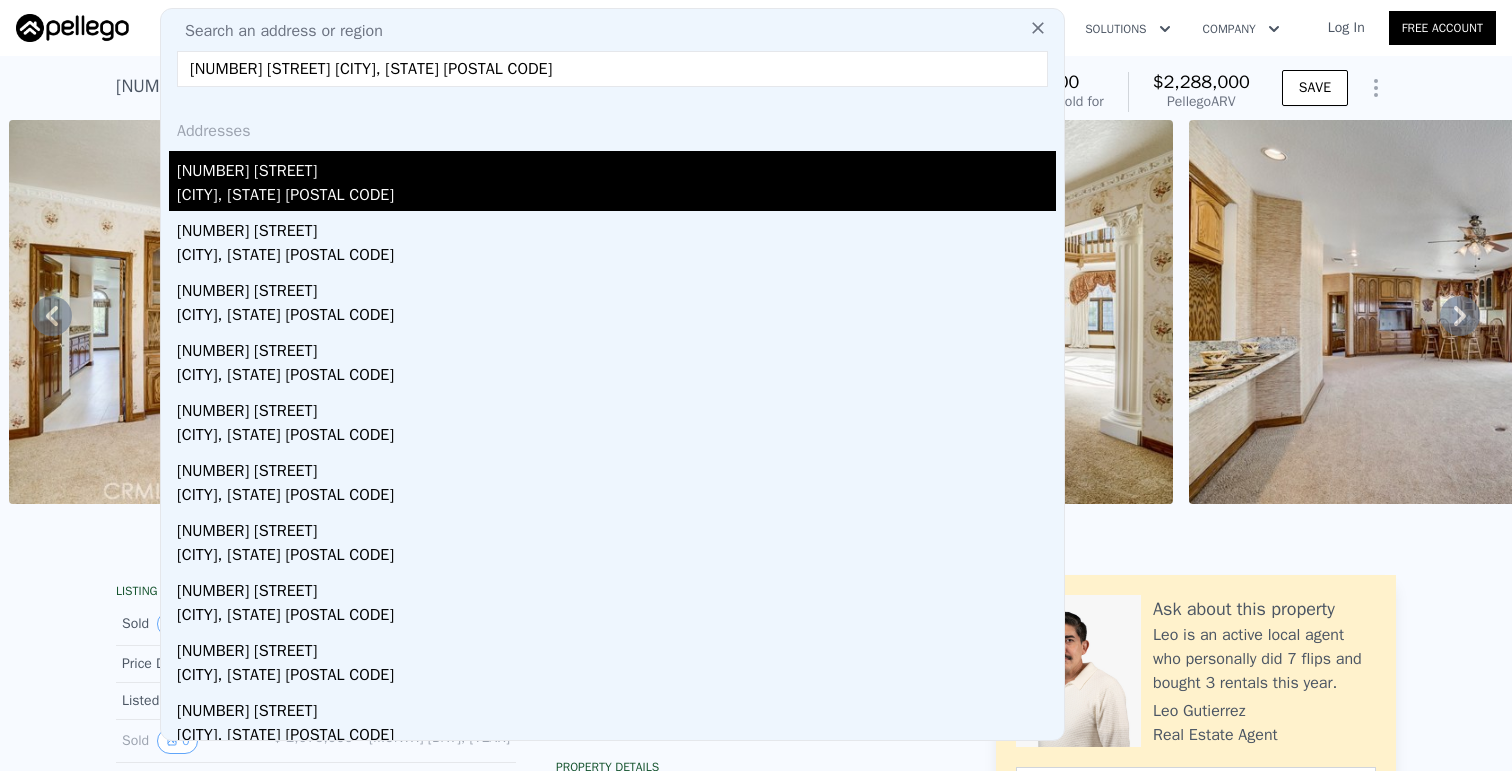type on "[NUMBER] [STREET] [CITY], [STATE] [POSTAL CODE]" 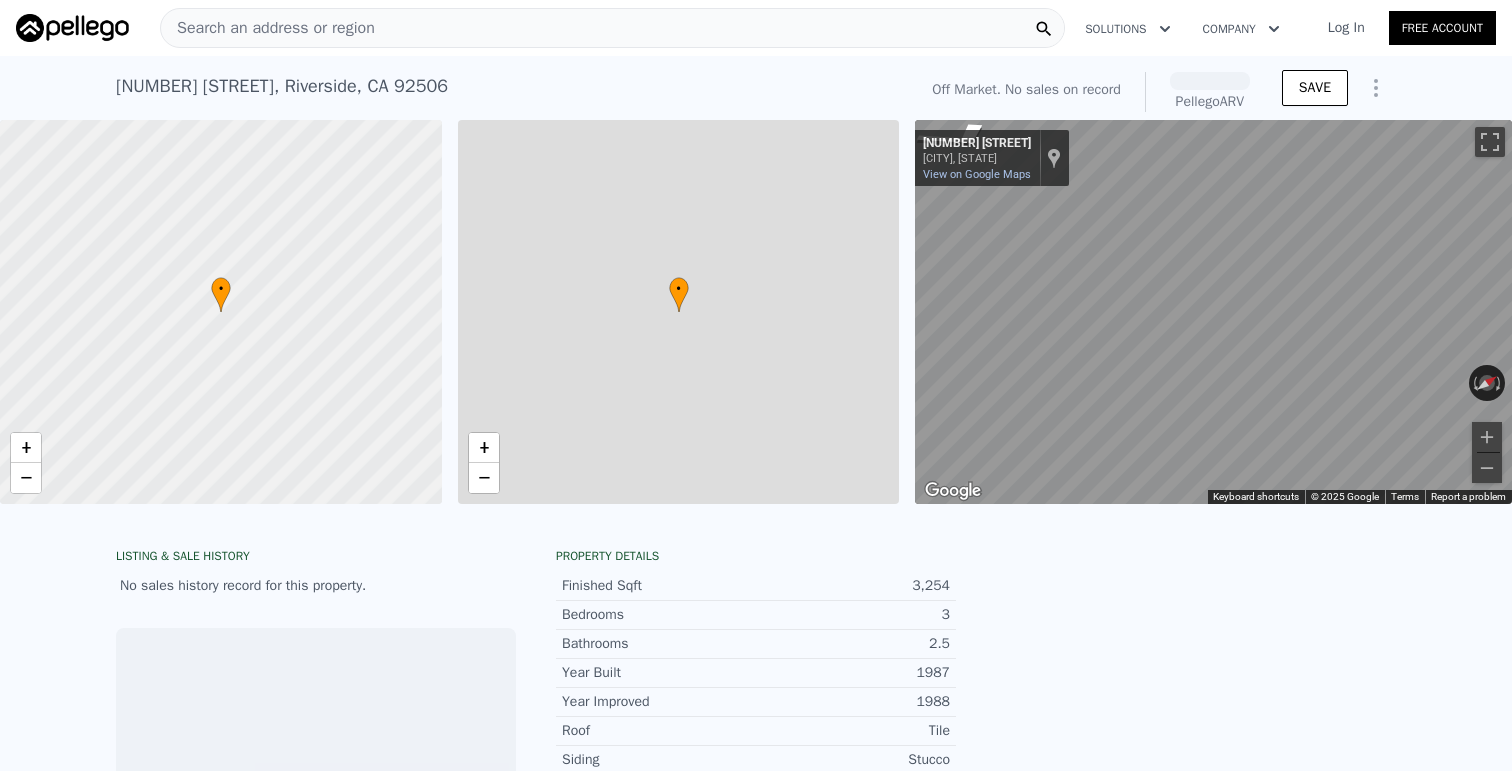 scroll, scrollTop: 0, scrollLeft: 8, axis: horizontal 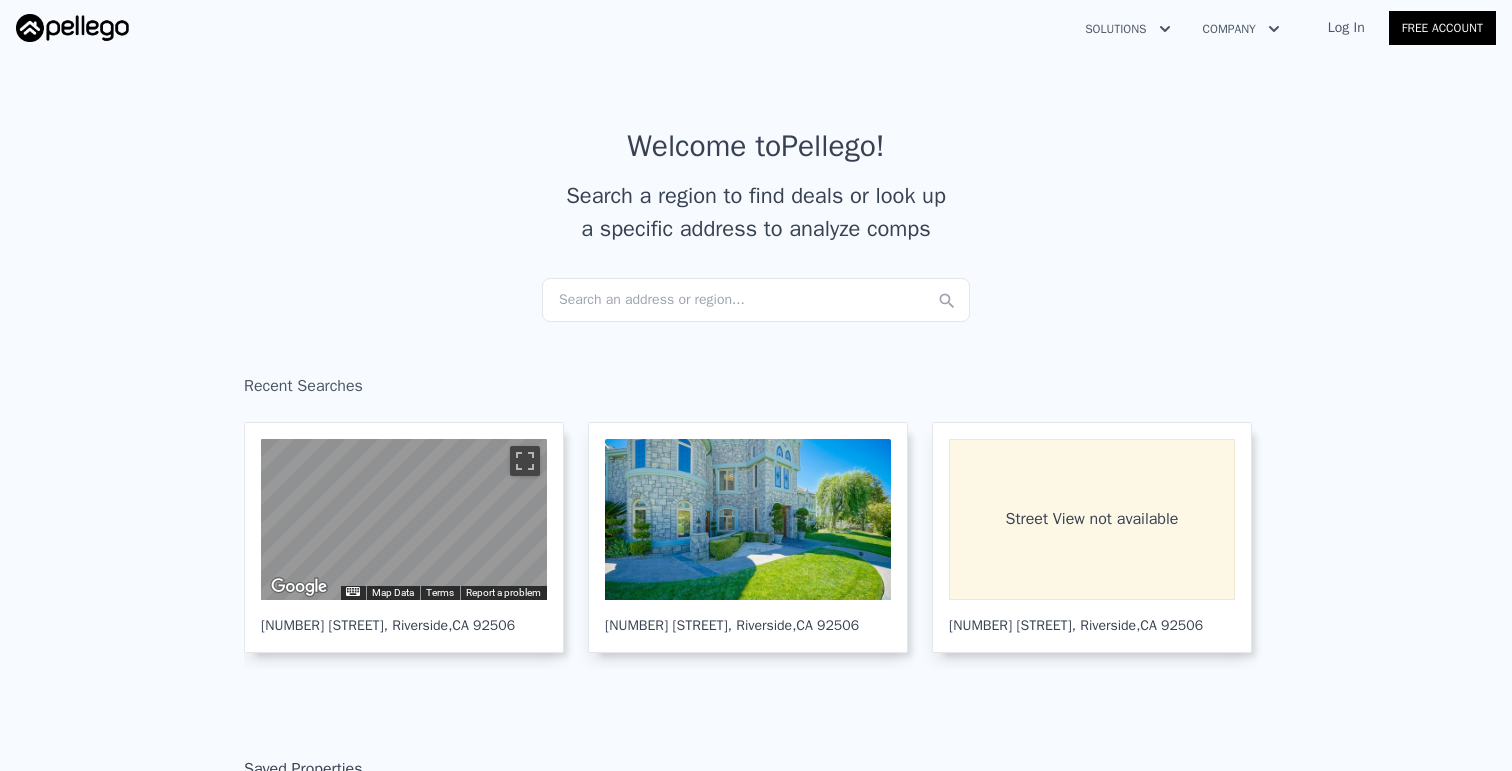 click on "Search an address or region..." at bounding box center [756, 300] 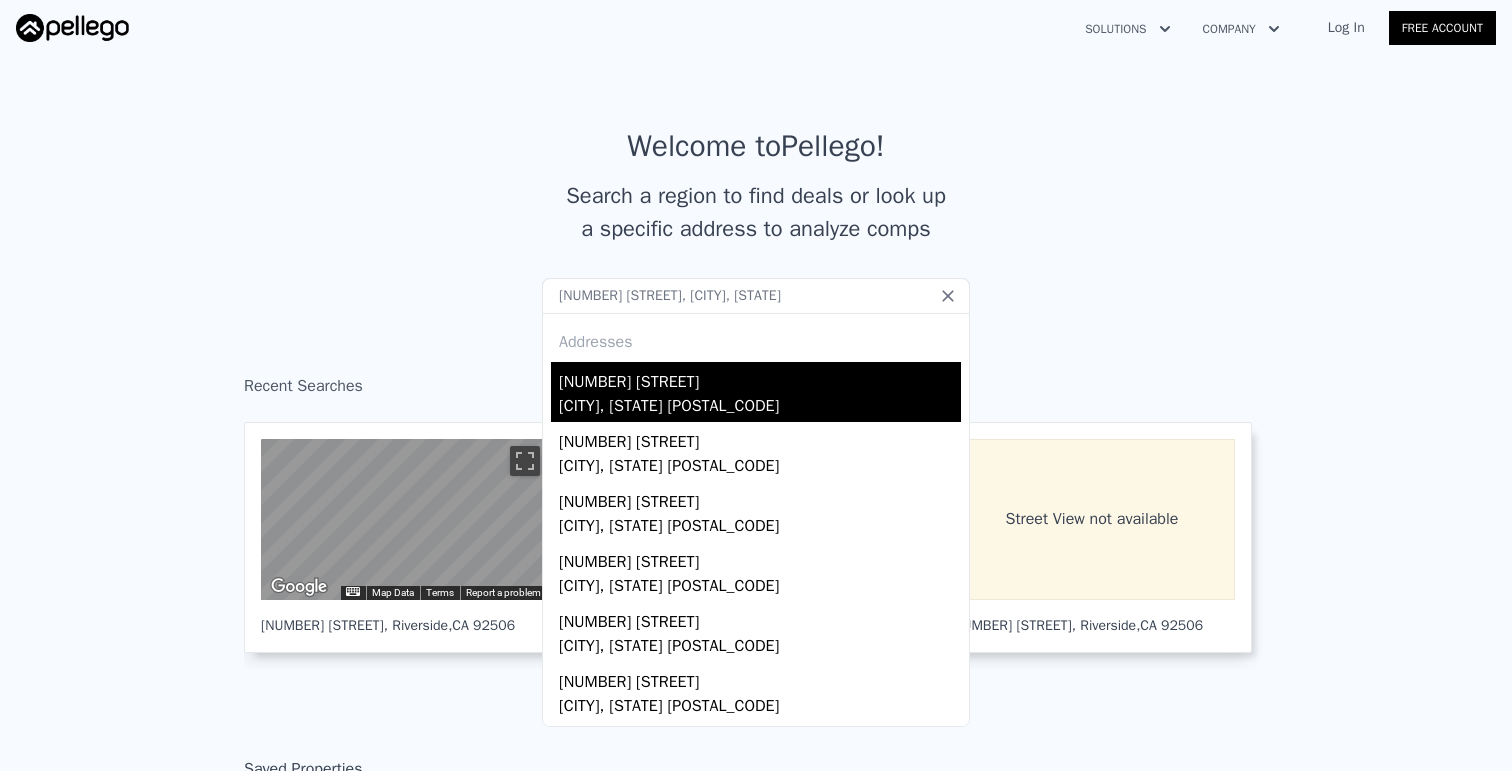type on "[NUMBER] [STREET], [CITY], [STATE]" 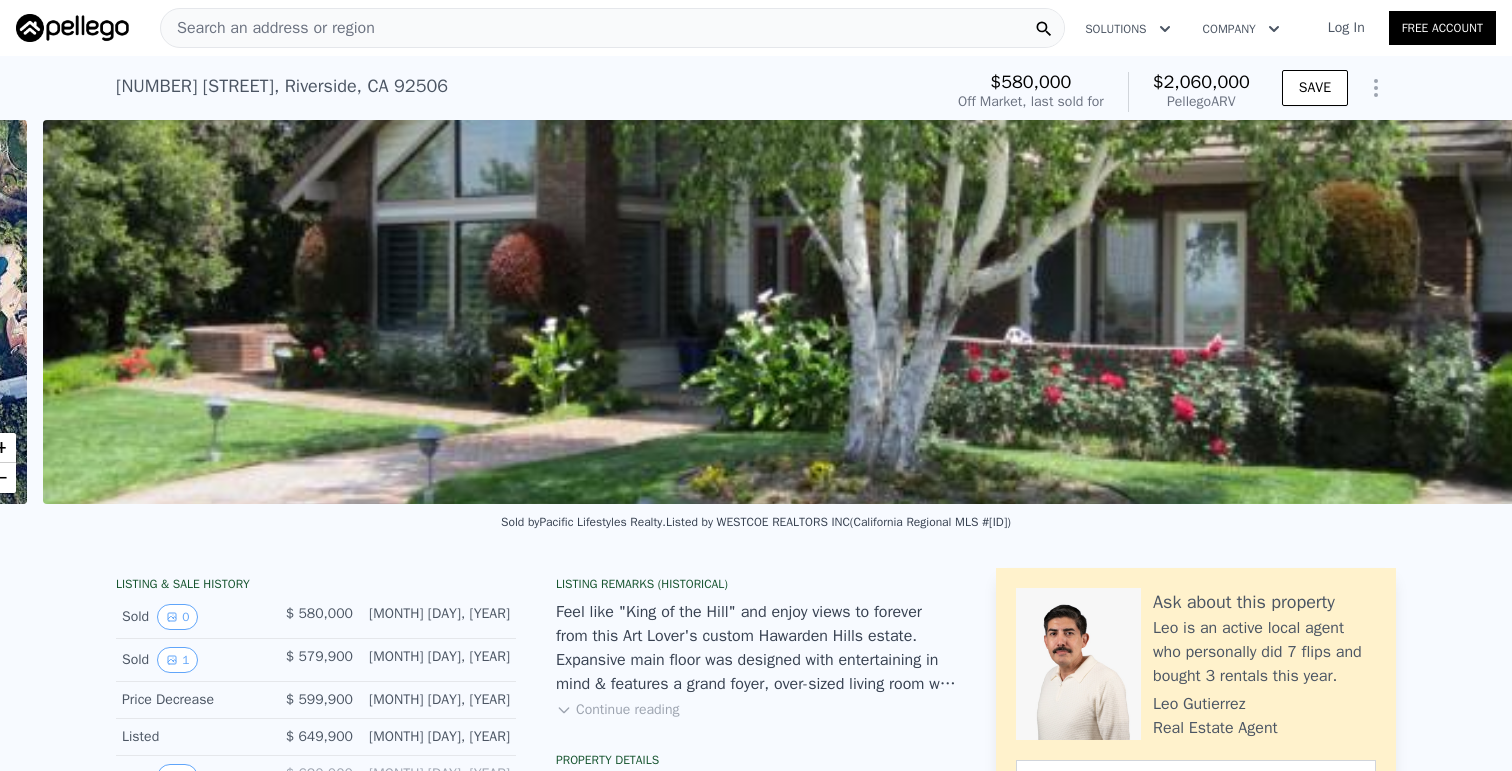 scroll, scrollTop: 0, scrollLeft: 915, axis: horizontal 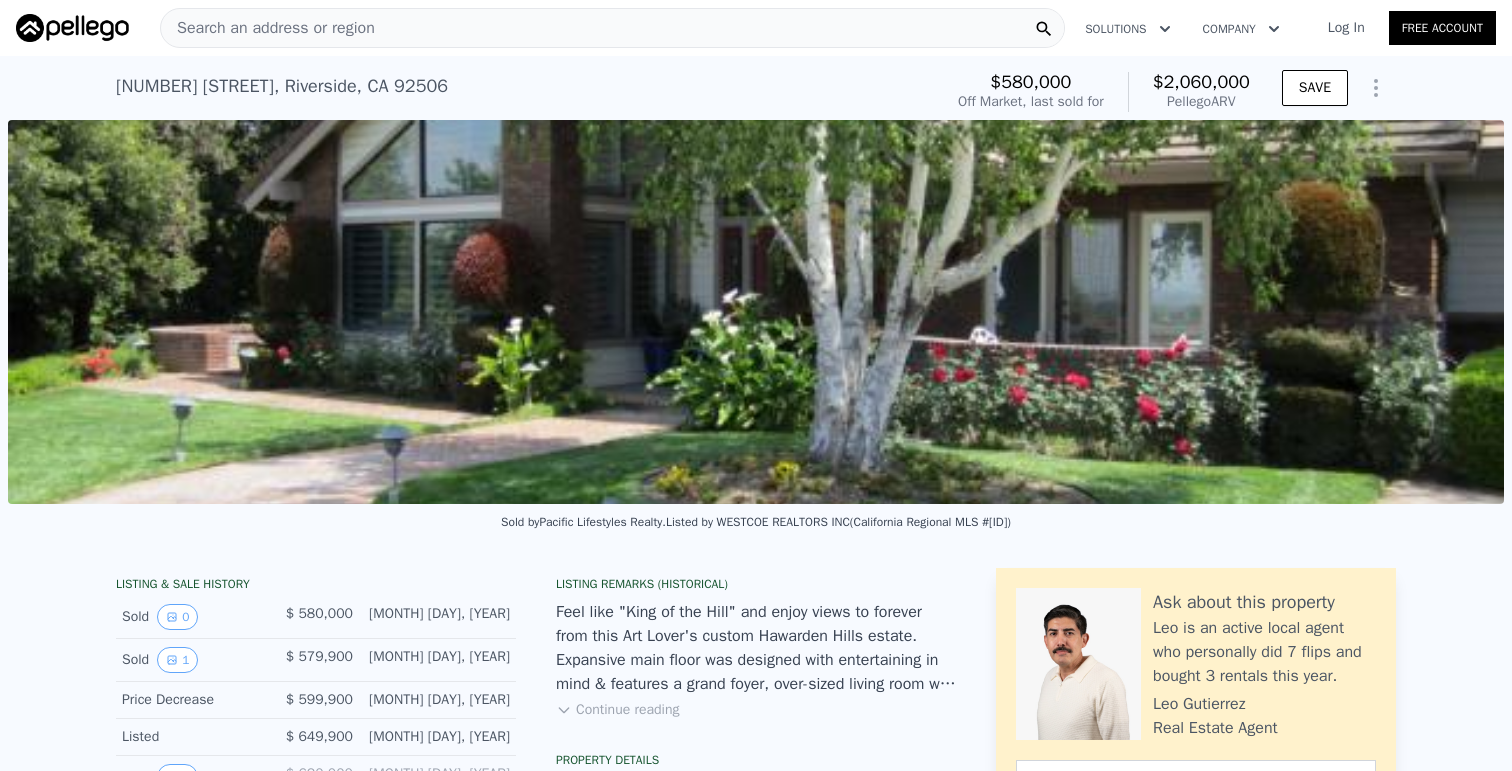 click at bounding box center [756, 312] 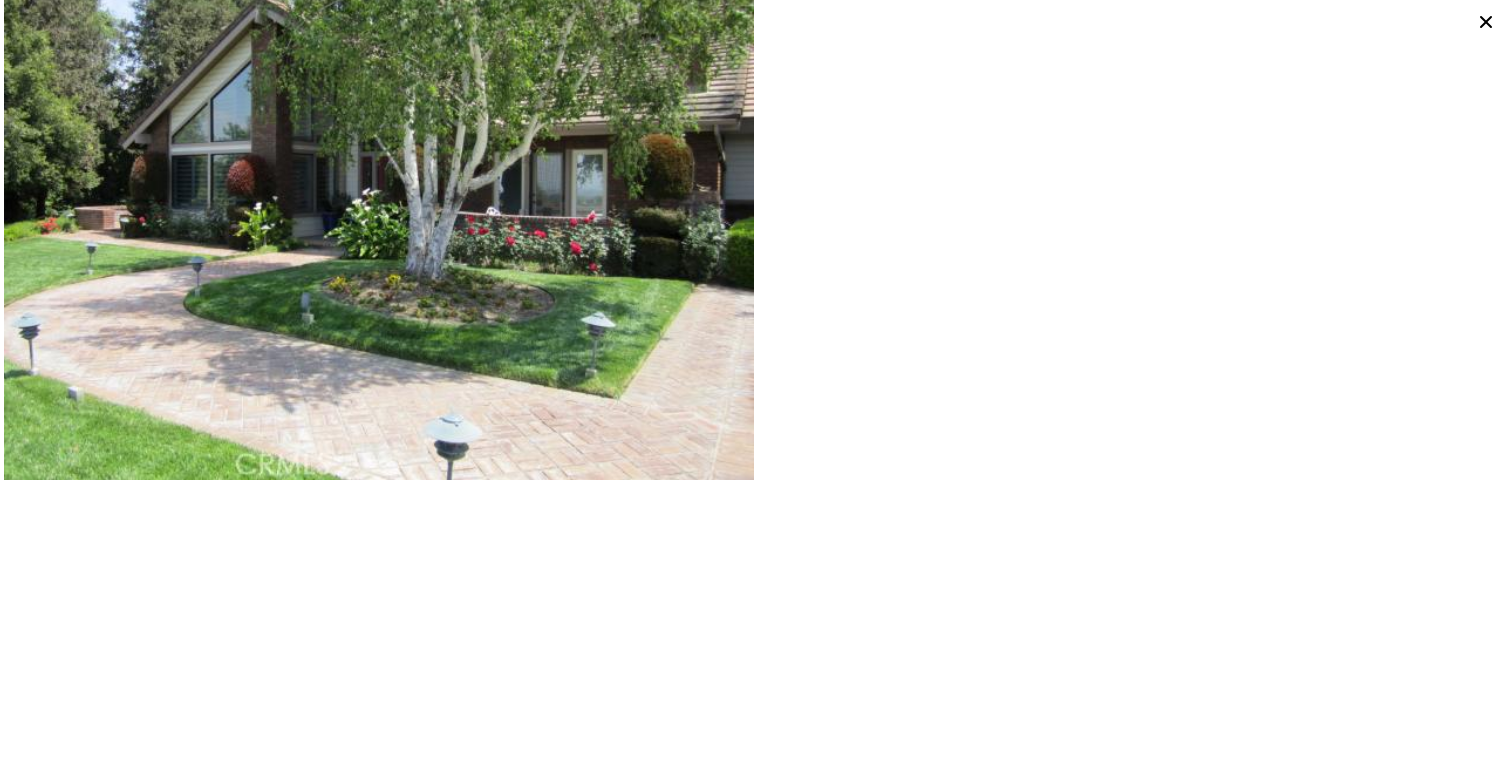 scroll, scrollTop: 0, scrollLeft: 0, axis: both 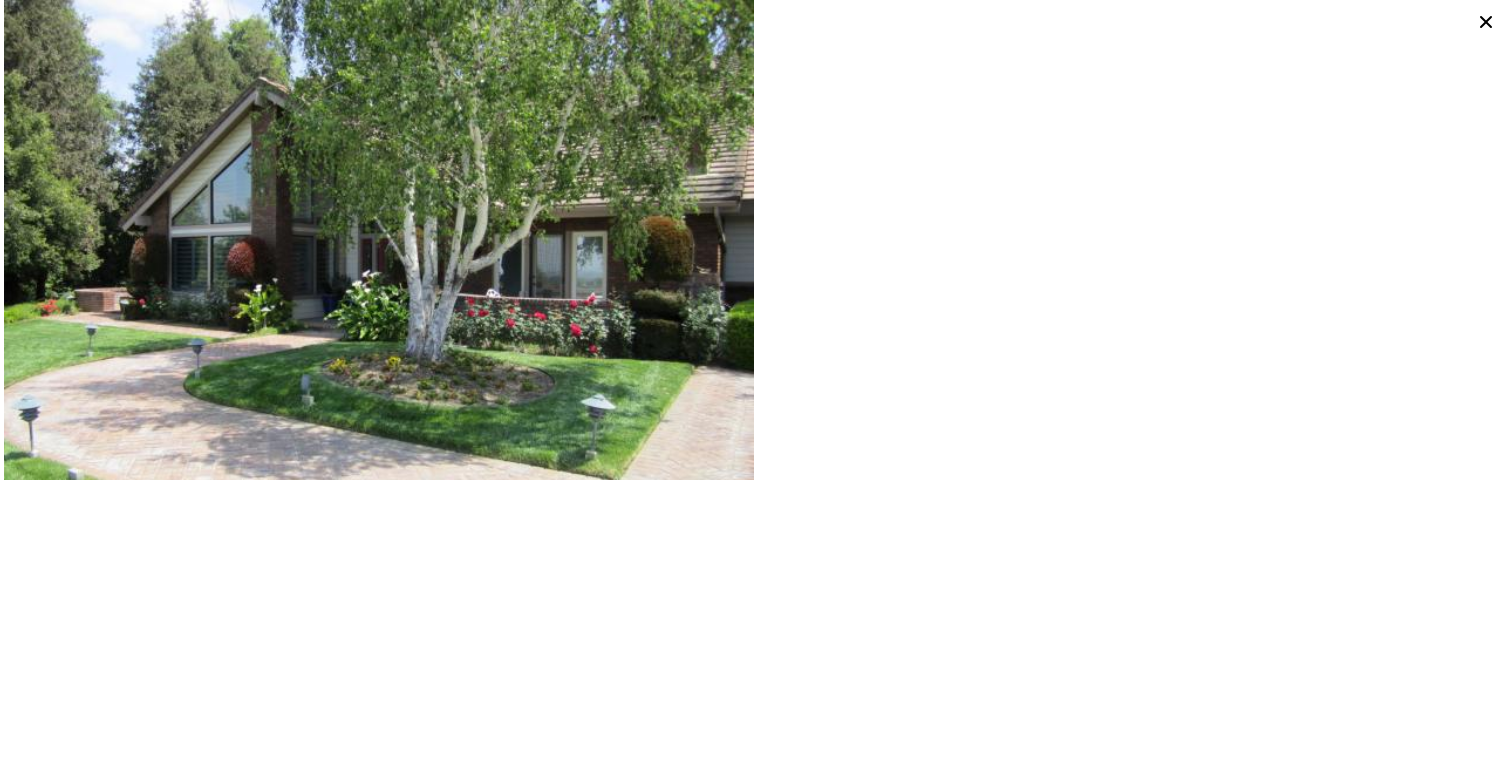 click 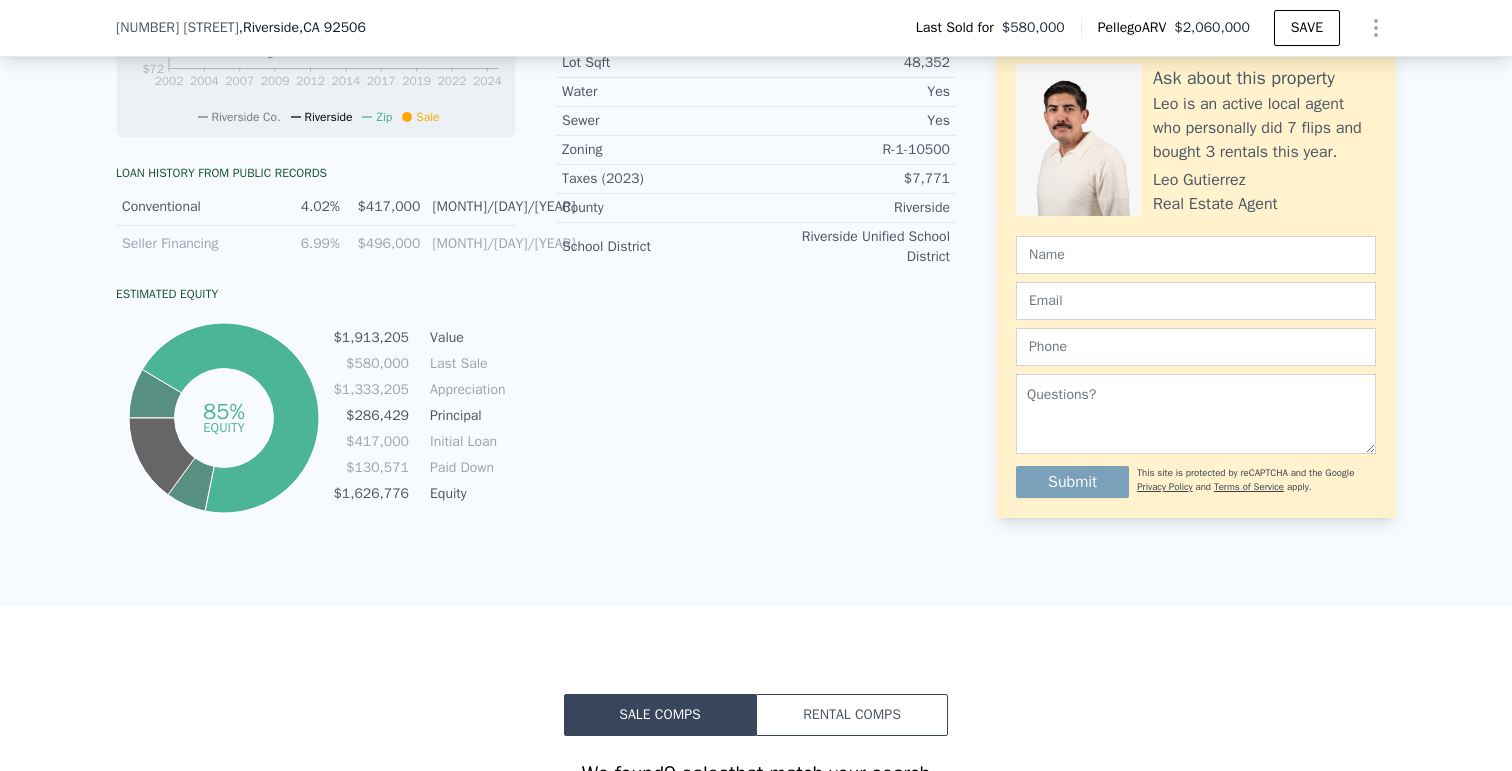 scroll, scrollTop: 500, scrollLeft: 0, axis: vertical 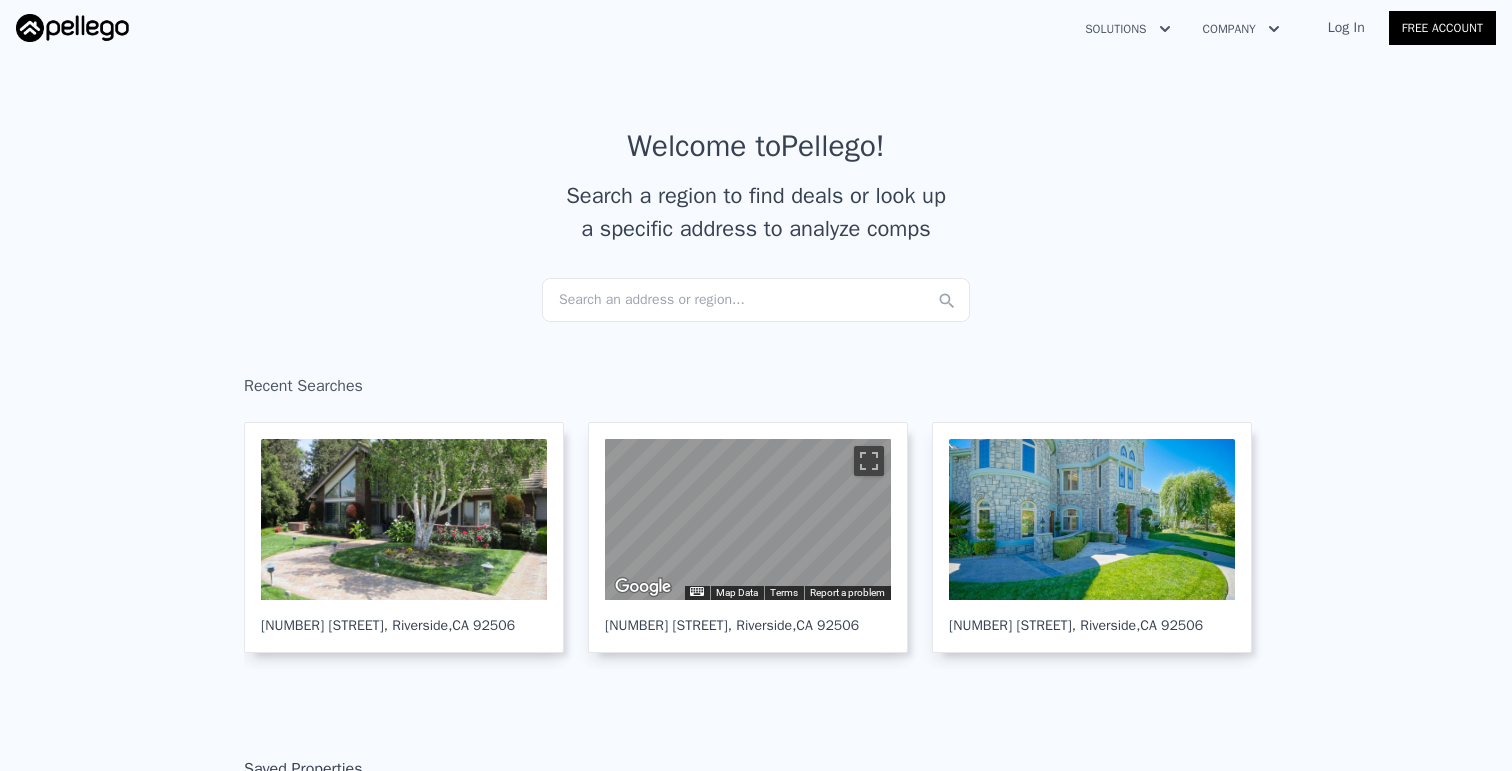 click on "Search an address or region..." at bounding box center [756, 300] 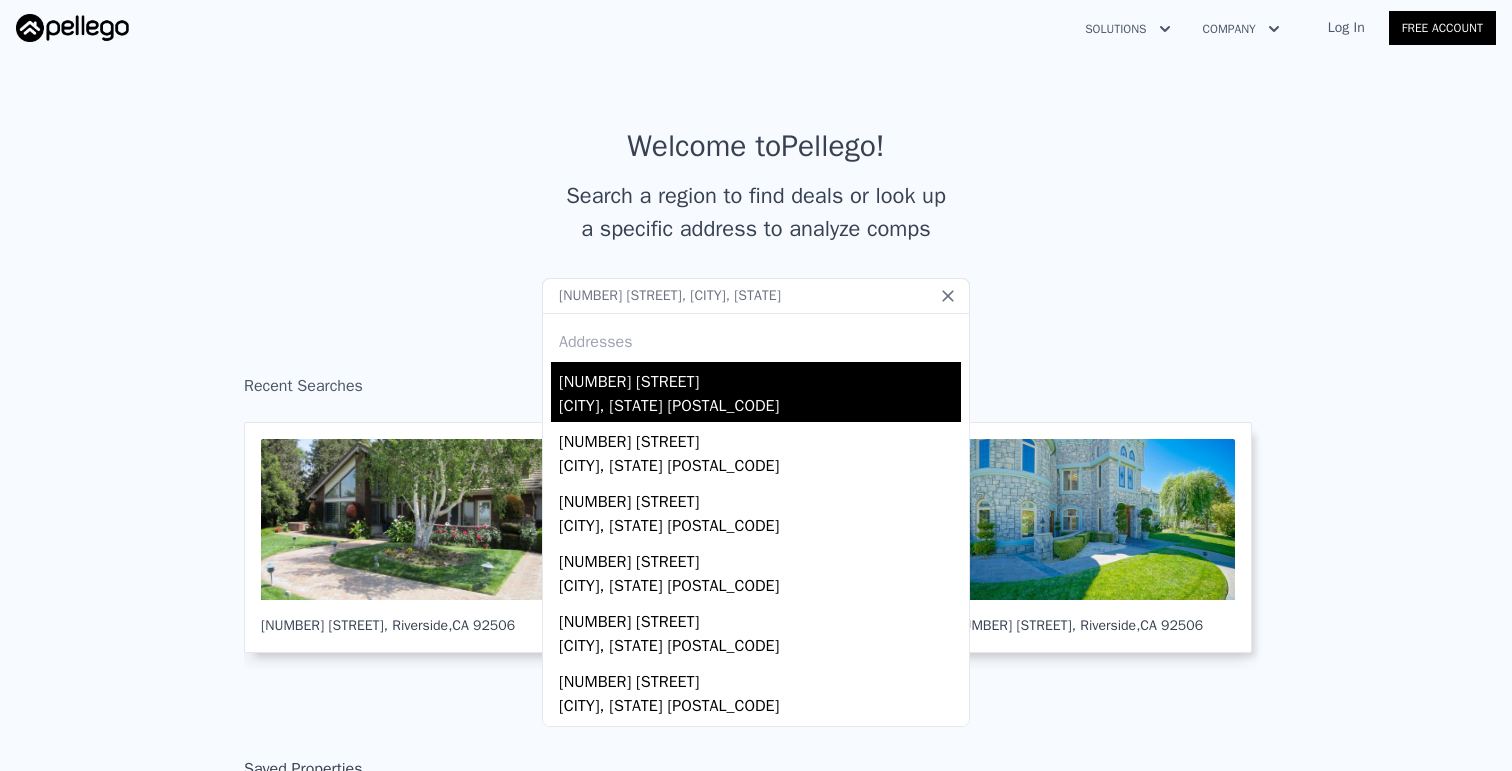type on "[NUMBER] [STREET], [CITY], [STATE]" 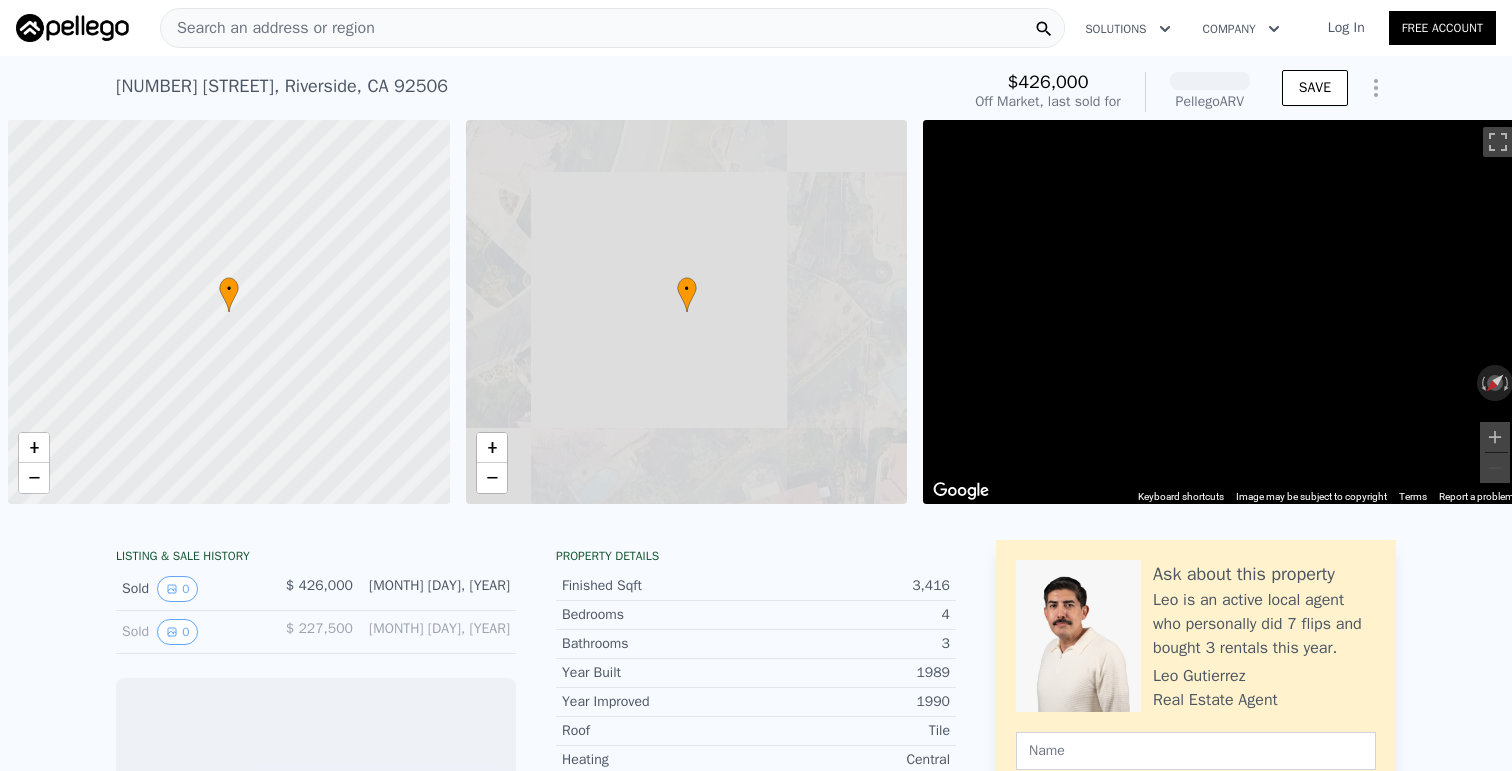 scroll, scrollTop: 0, scrollLeft: 8, axis: horizontal 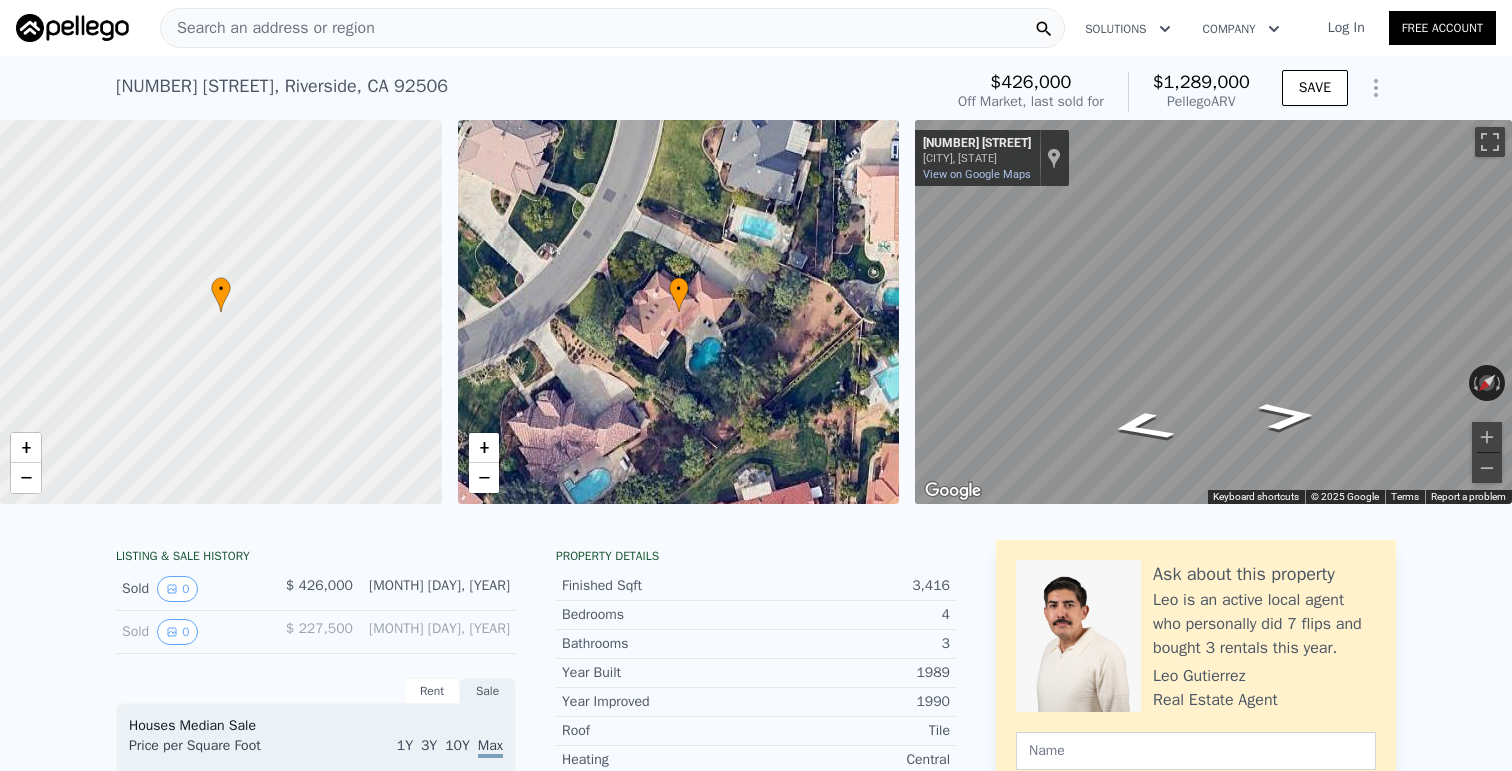 click on "Search an address or region" at bounding box center [612, 28] 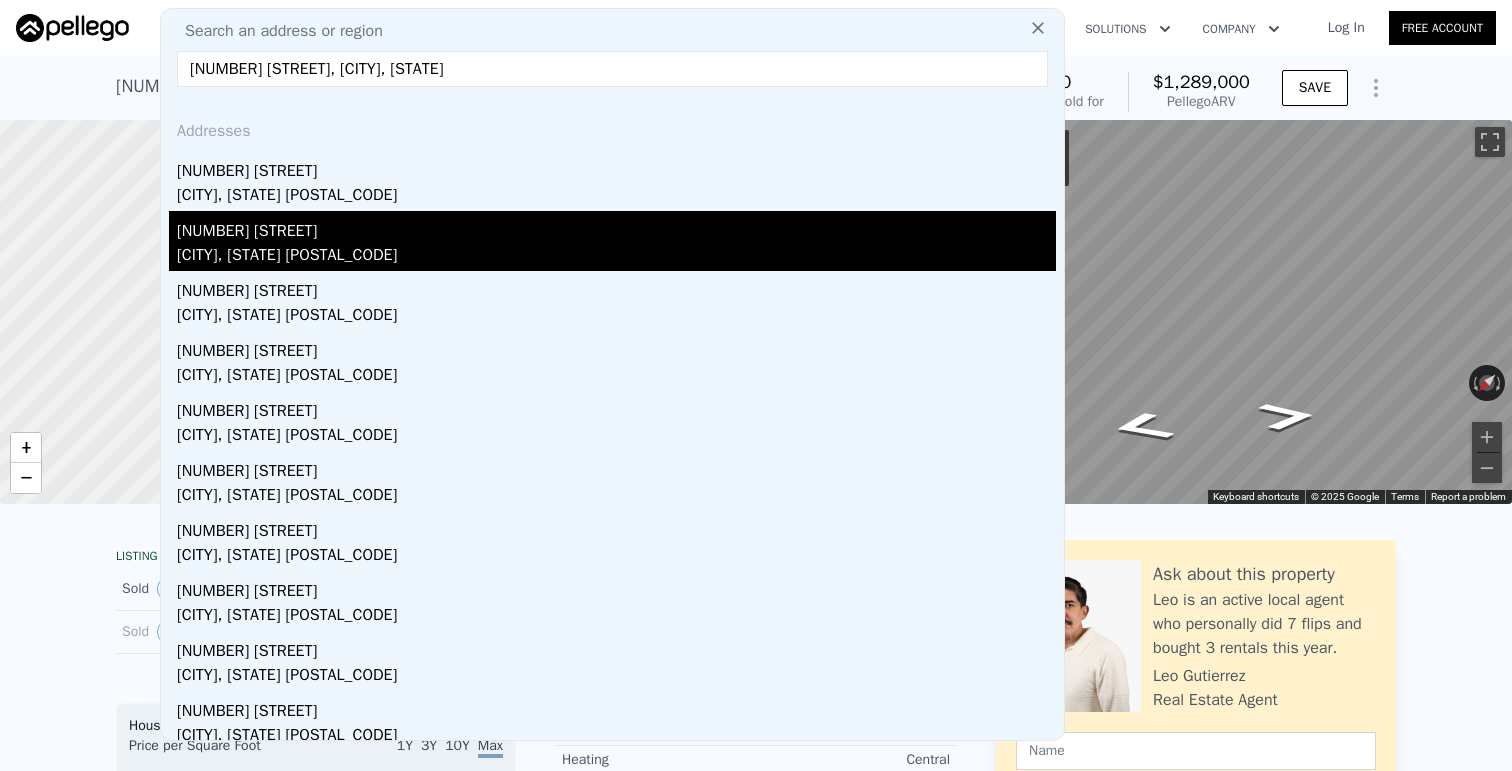 type on "[NUMBER] [STREET], [CITY], [STATE]" 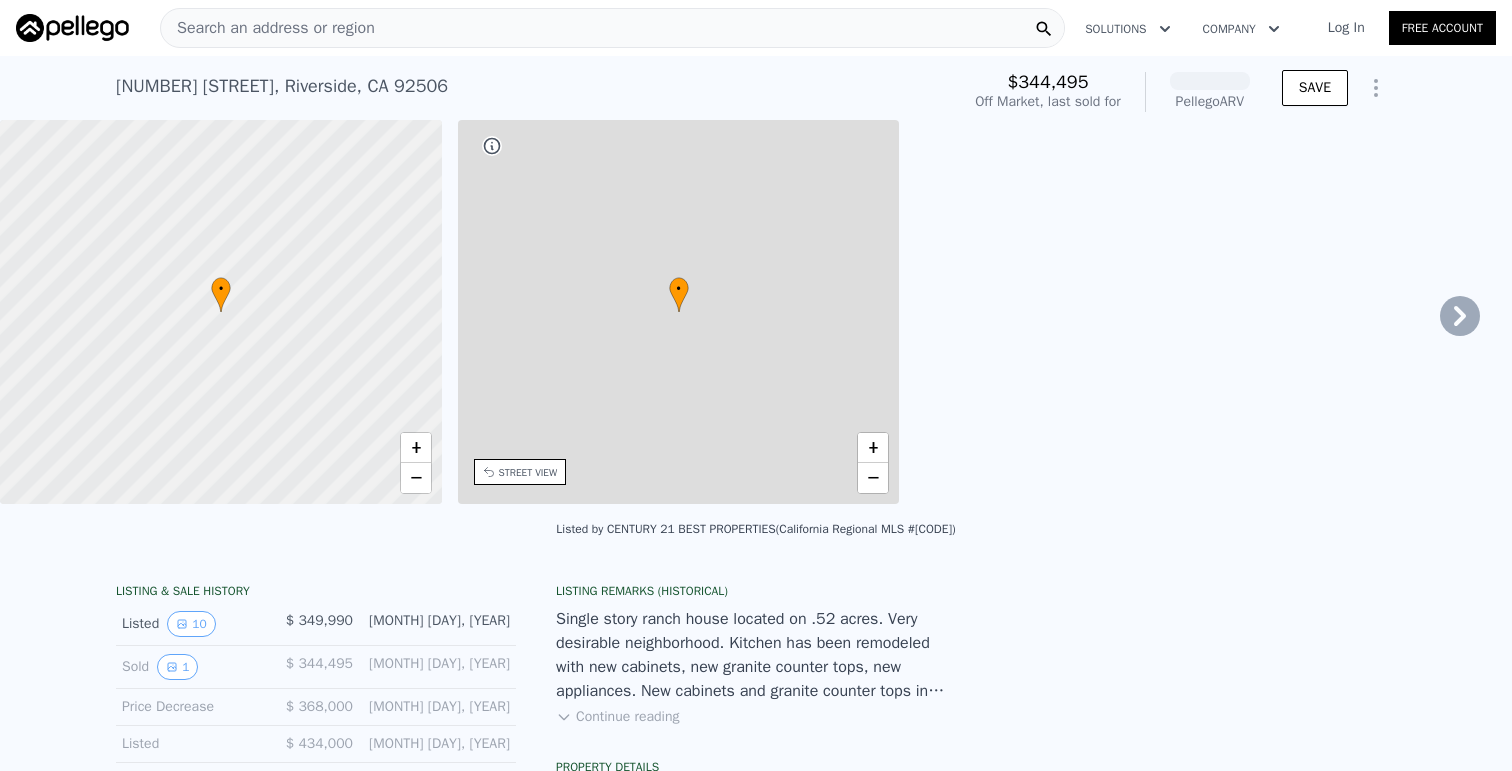 click at bounding box center [221, 312] 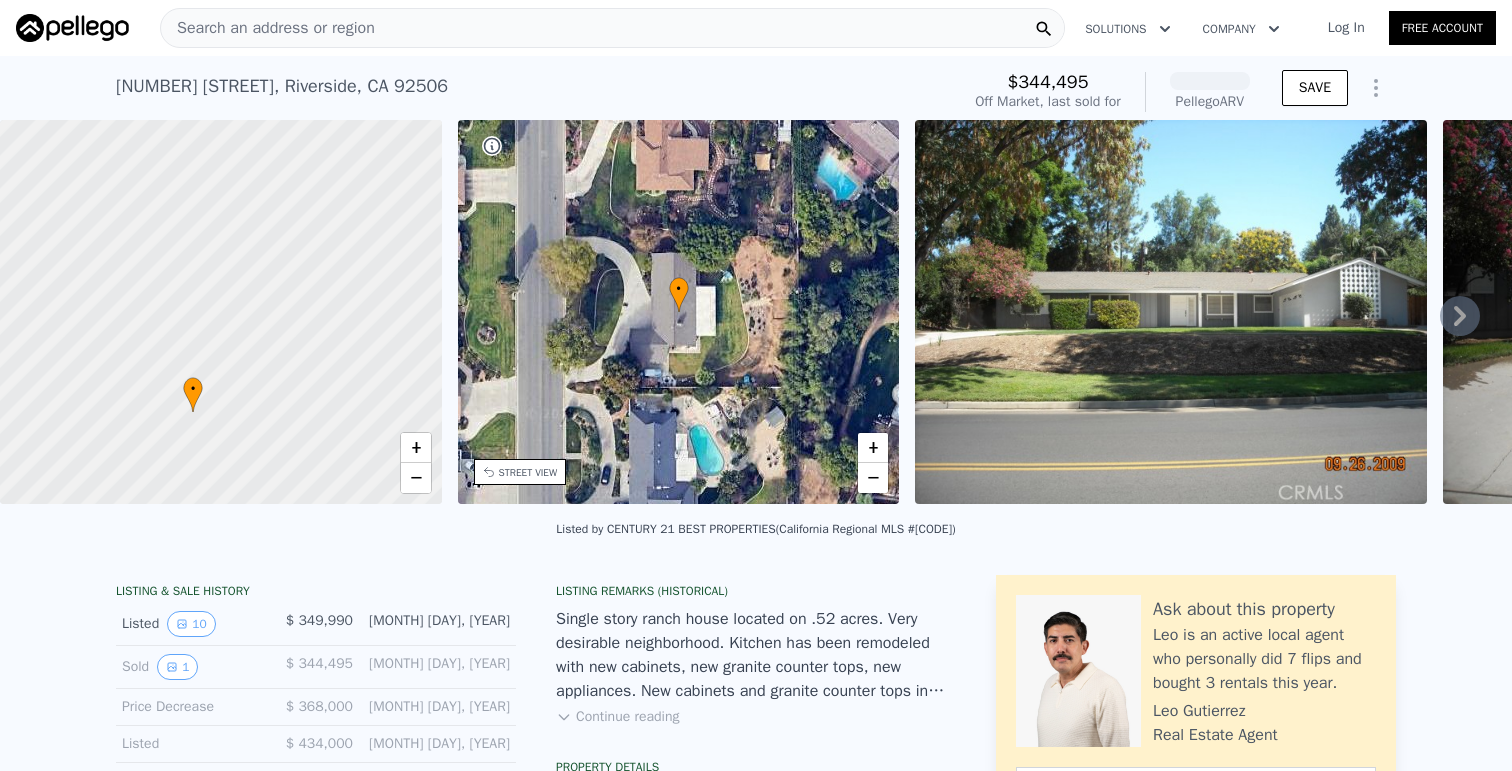 click on "Search an address or region" at bounding box center [268, 28] 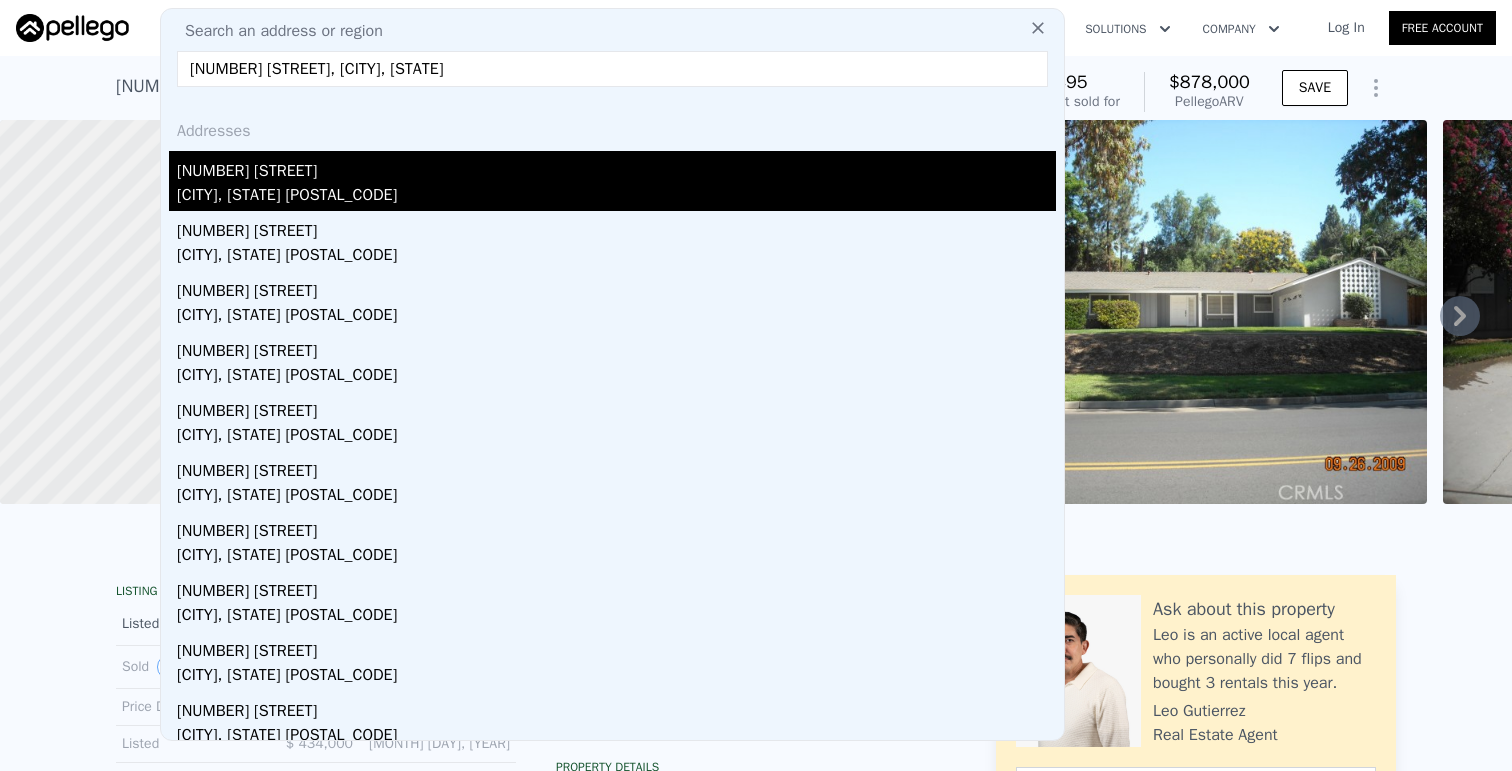 type on "7323 Whitegate Ave, Riverside, CA" 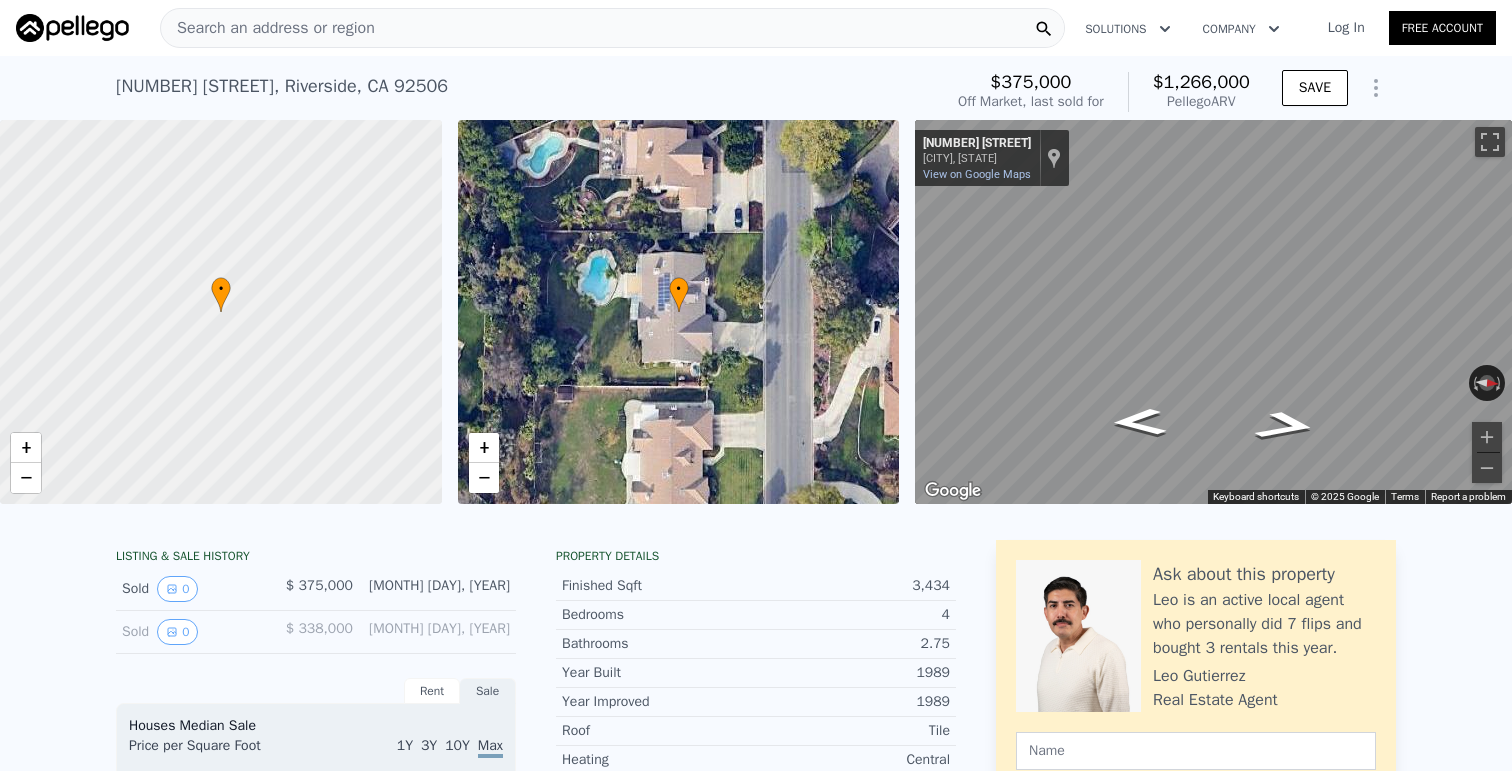 click on "Search an address or region" at bounding box center [268, 28] 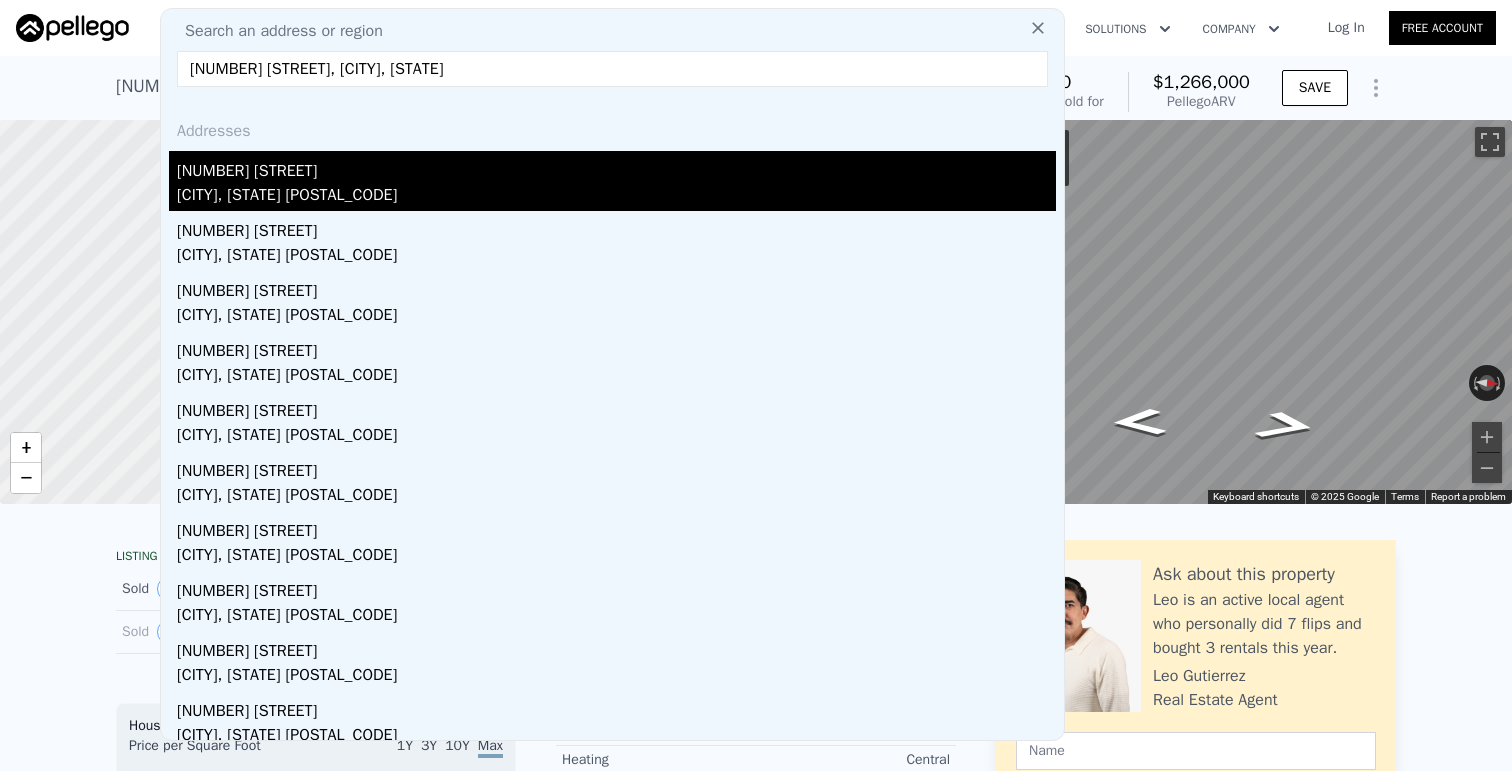 type on "14298 Pear St, Riverside, CA" 